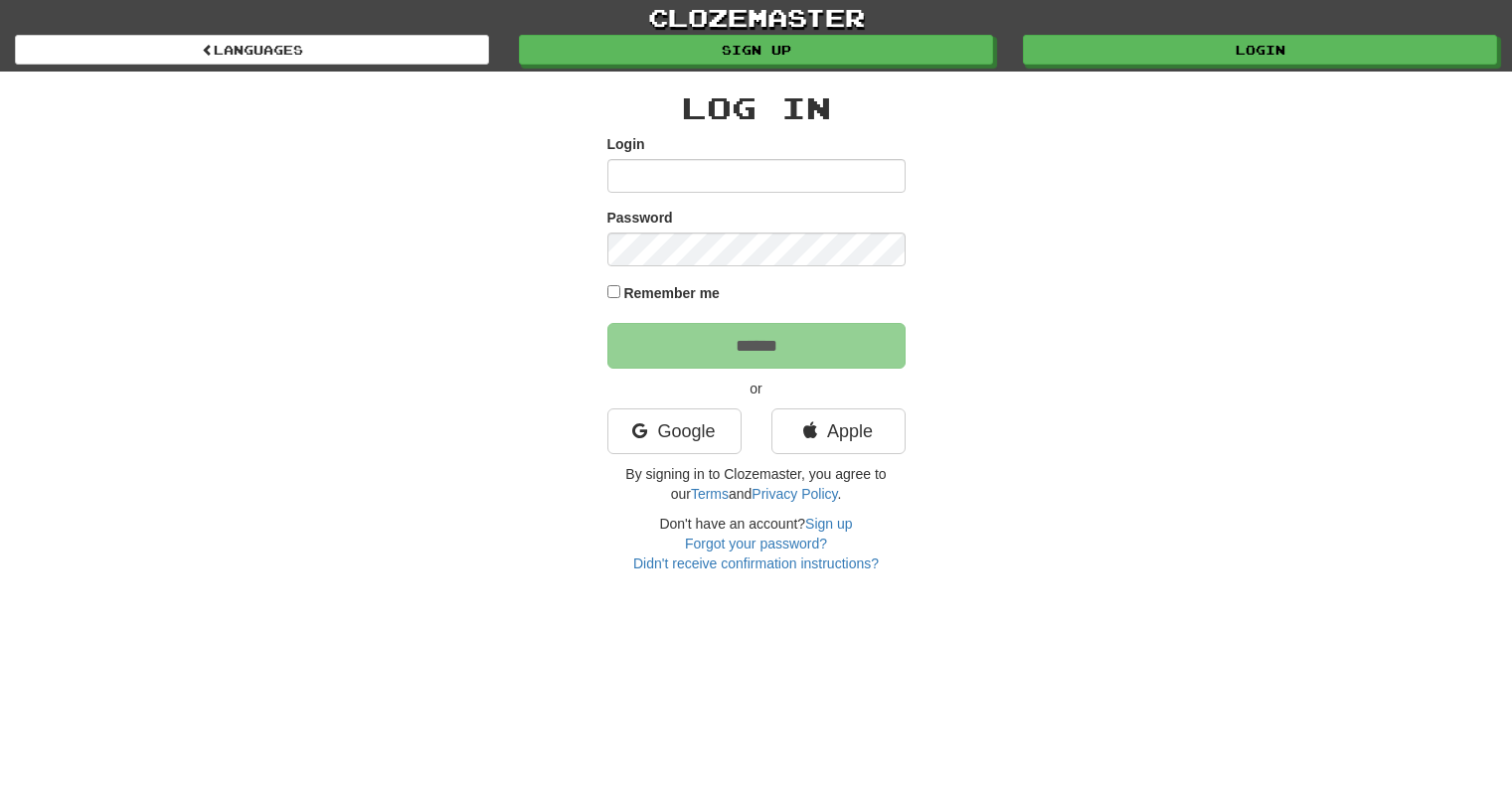 scroll, scrollTop: 0, scrollLeft: 0, axis: both 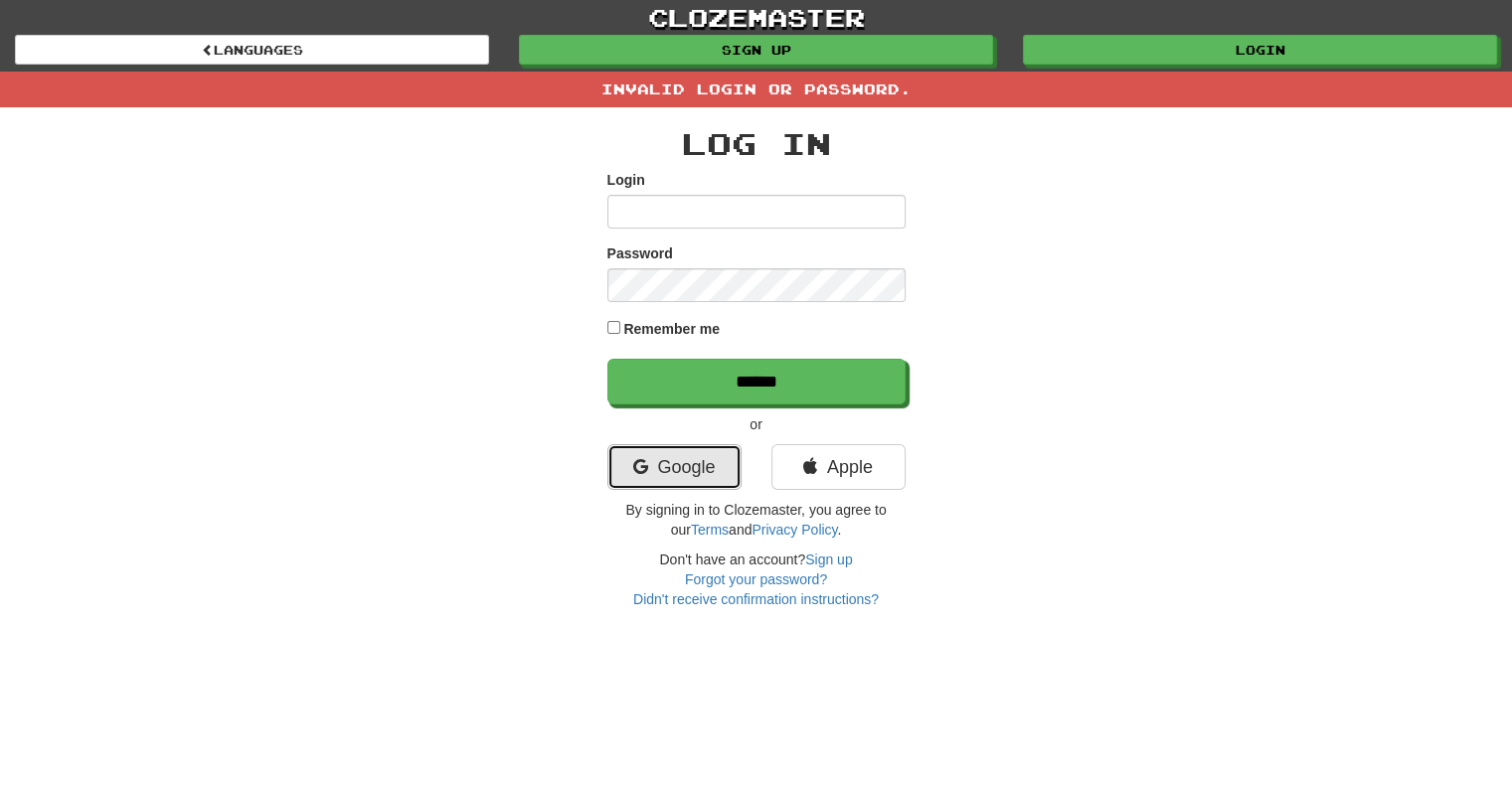 click at bounding box center (639, 467) 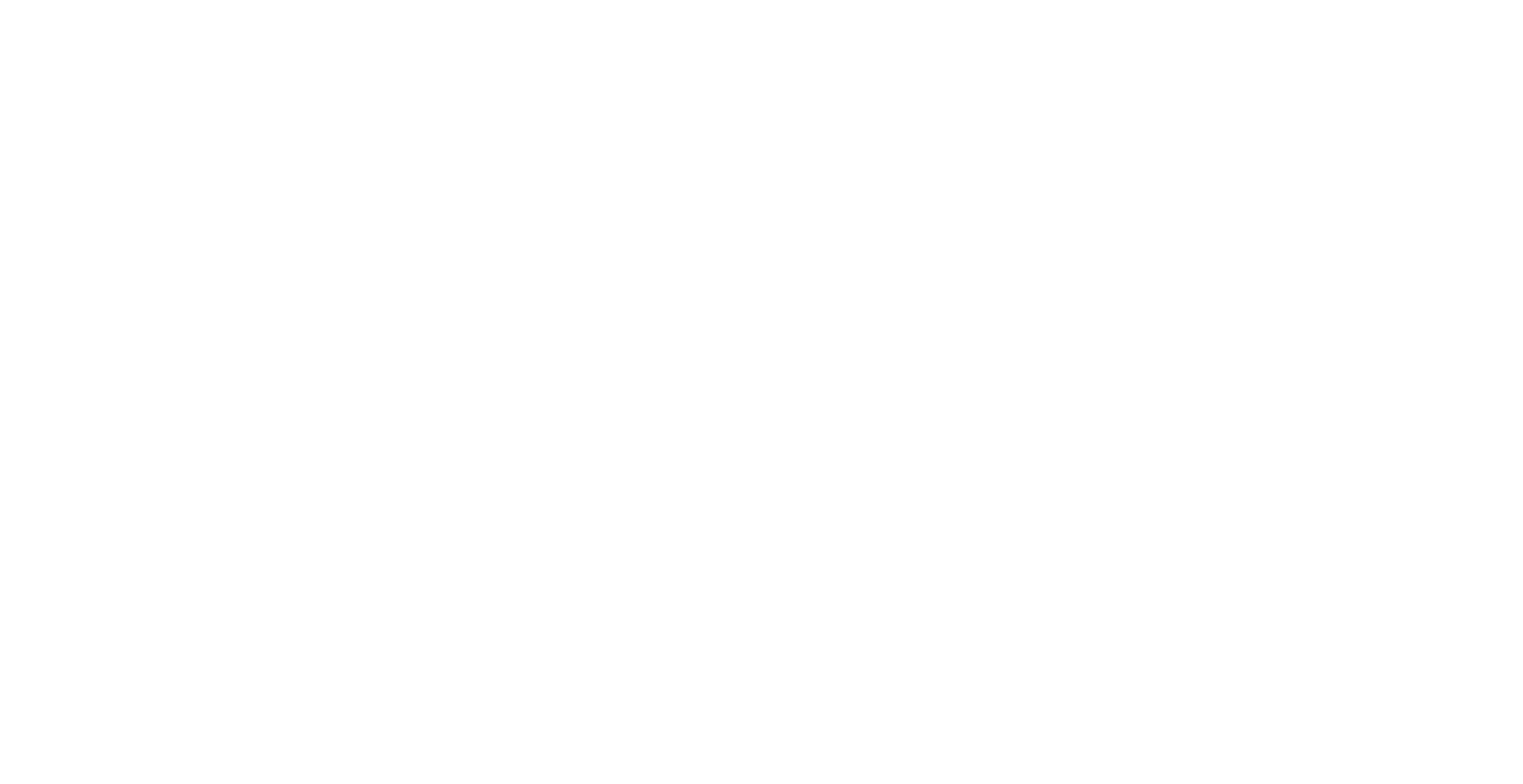 scroll, scrollTop: 0, scrollLeft: 0, axis: both 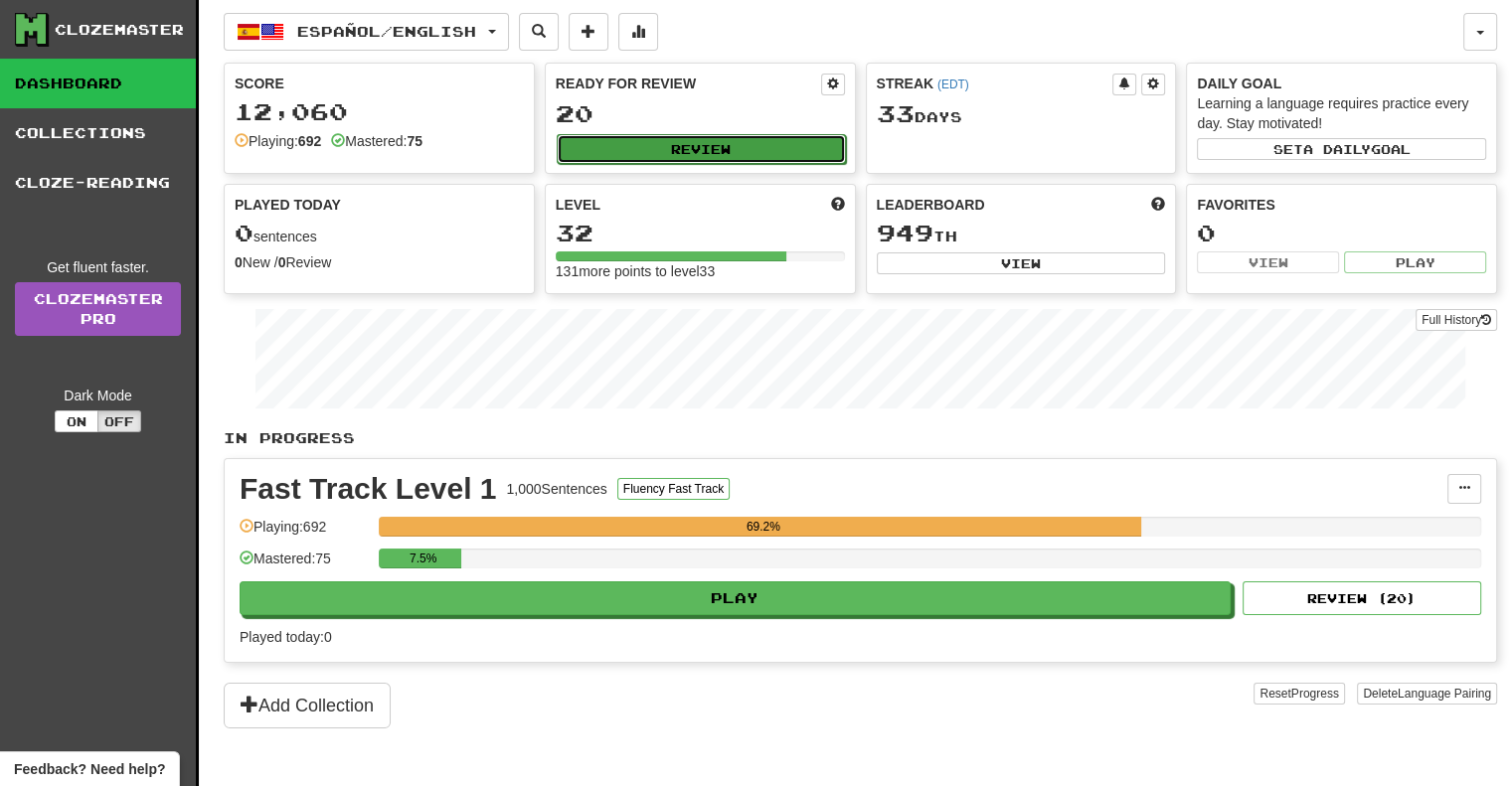 click on "Review" at bounding box center [701, 149] 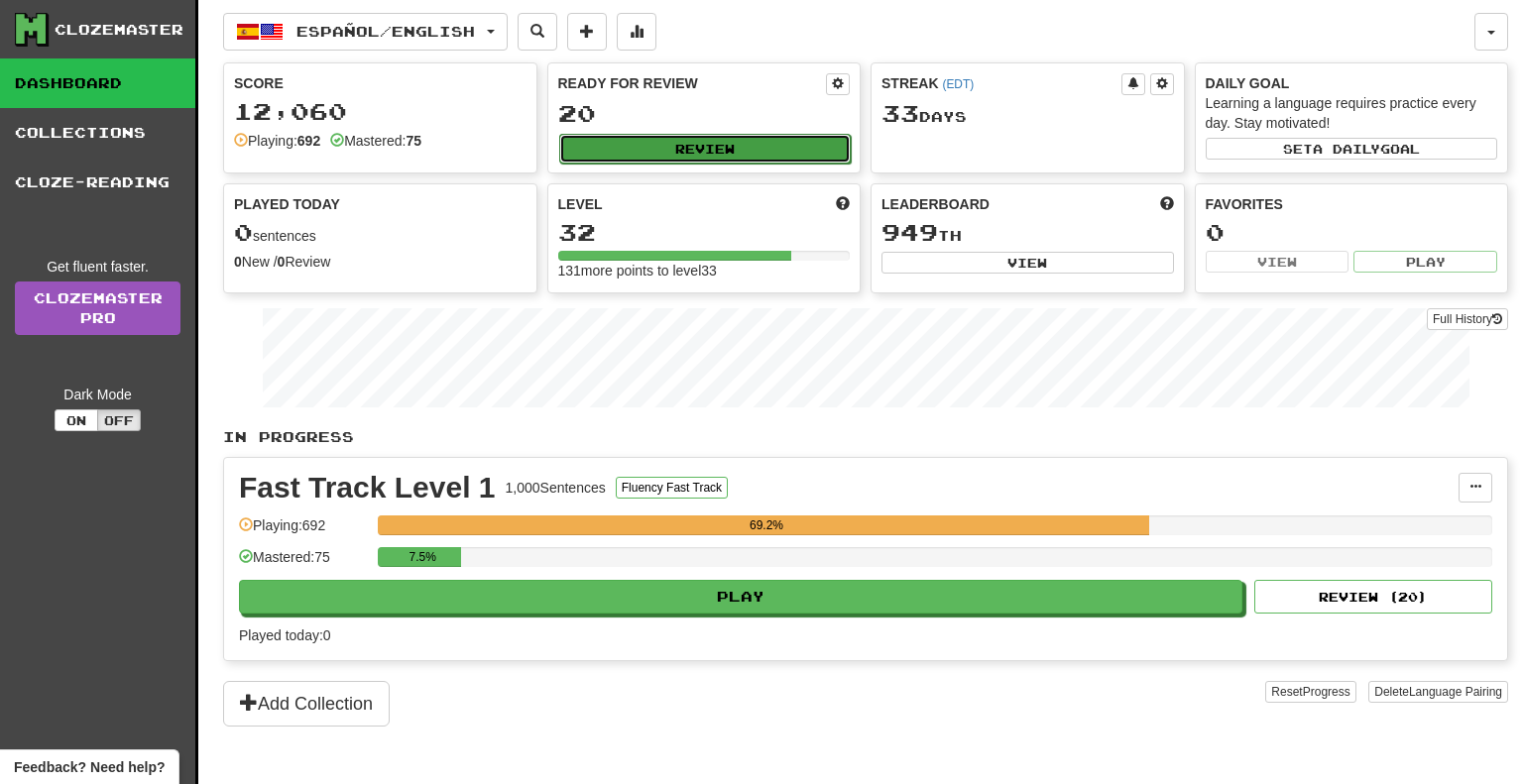 select on "**" 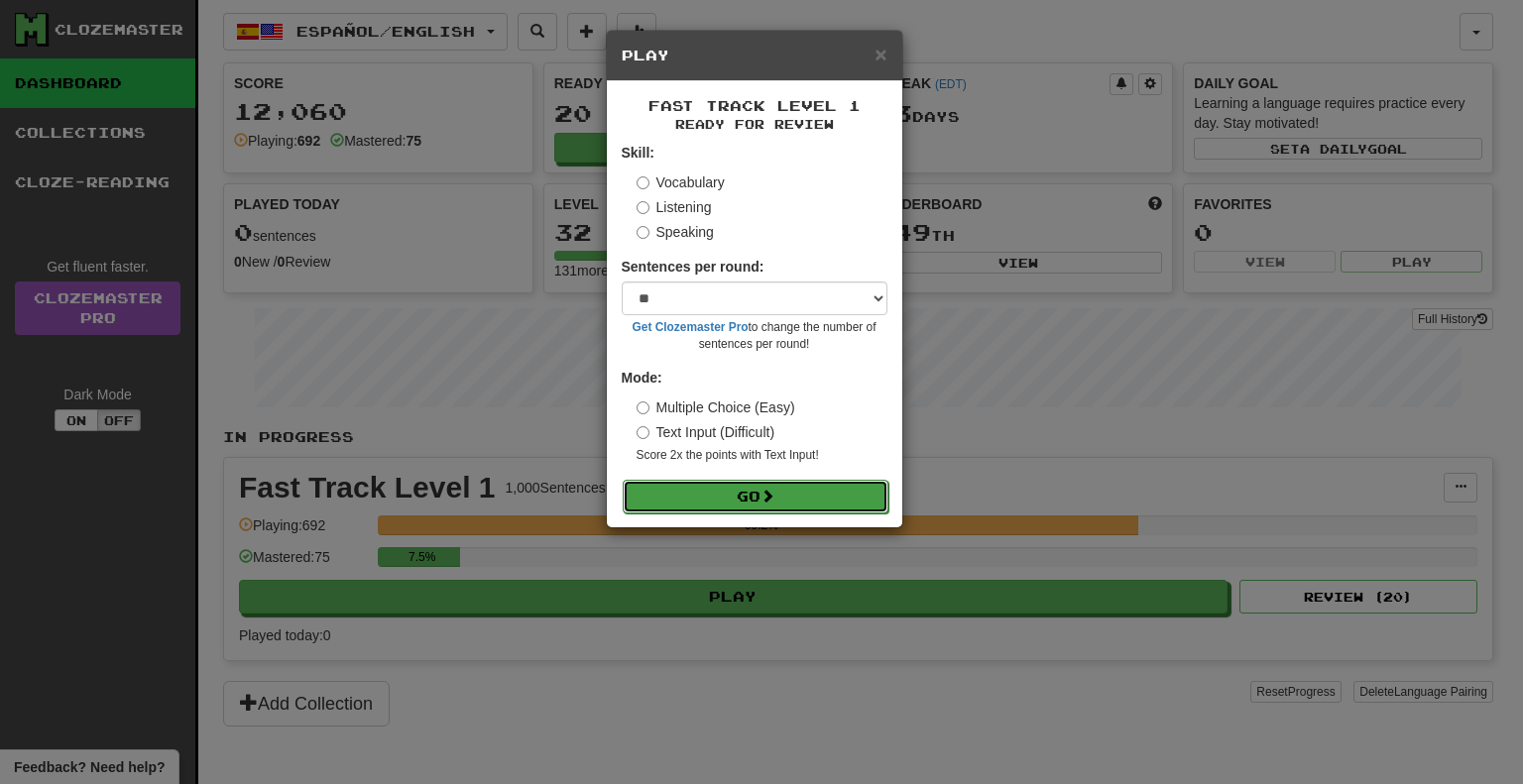click on "Go" at bounding box center [756, 497] 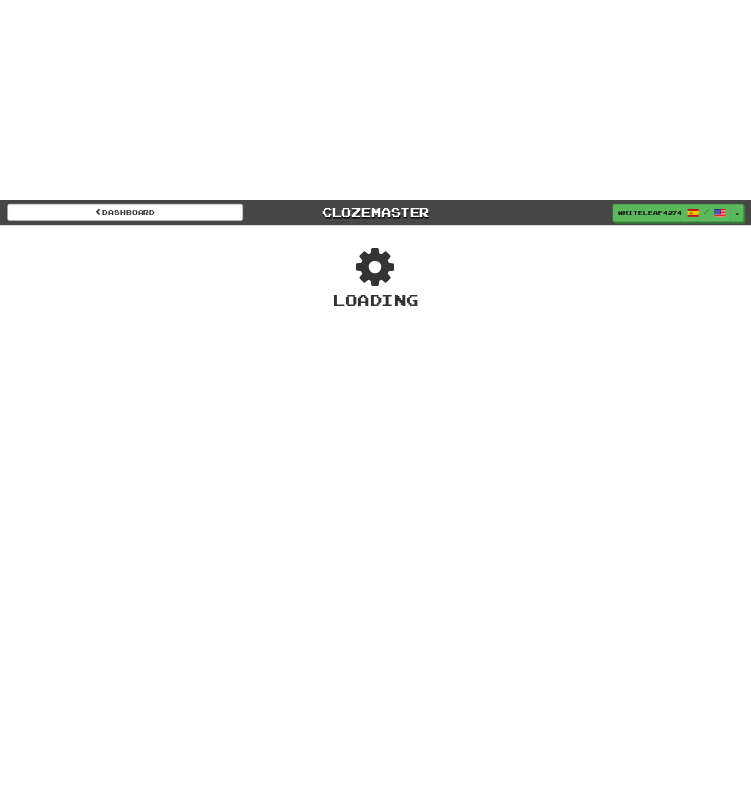 scroll, scrollTop: 0, scrollLeft: 0, axis: both 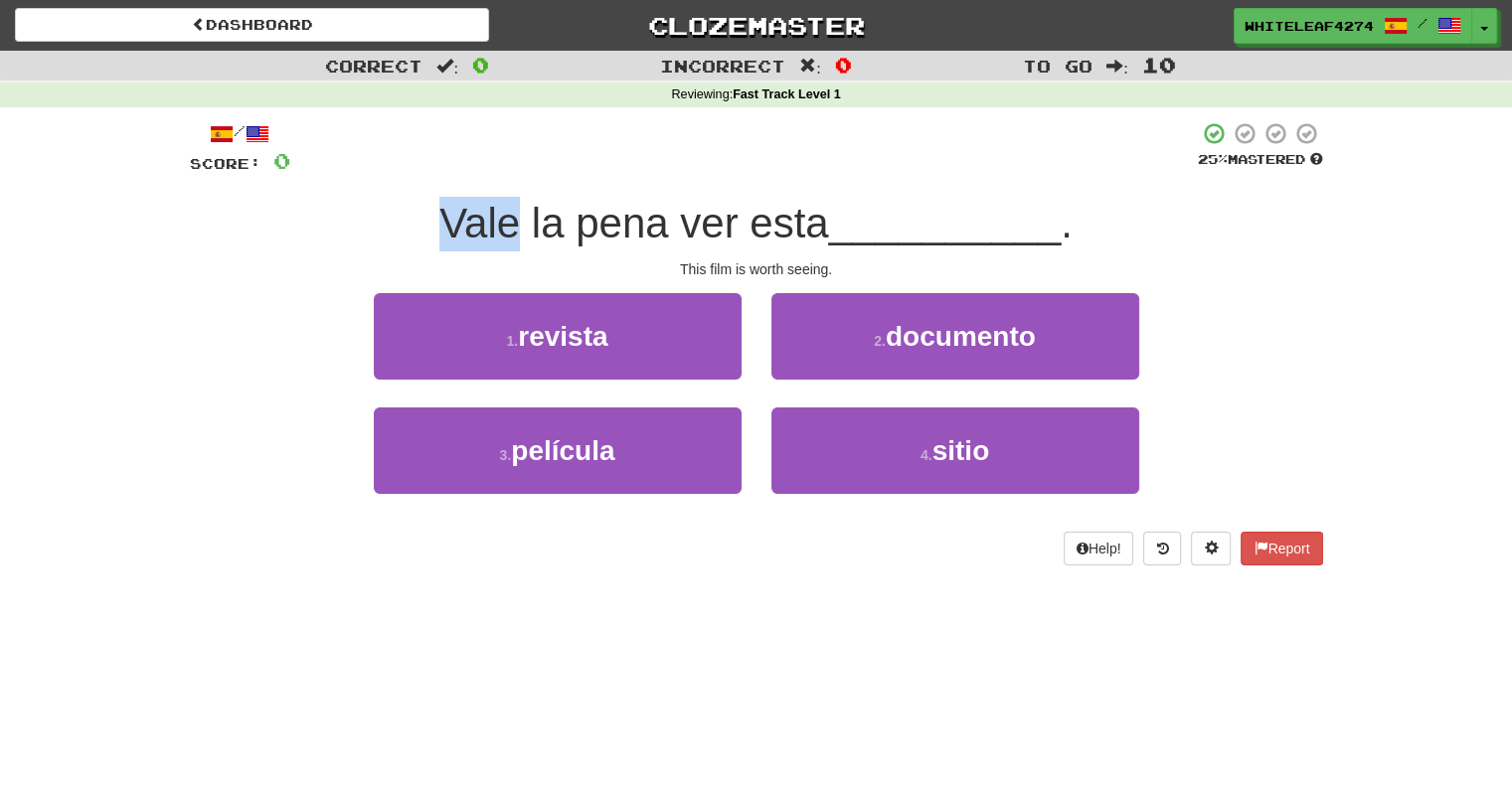 drag, startPoint x: 438, startPoint y: 220, endPoint x: 518, endPoint y: 214, distance: 80.224684 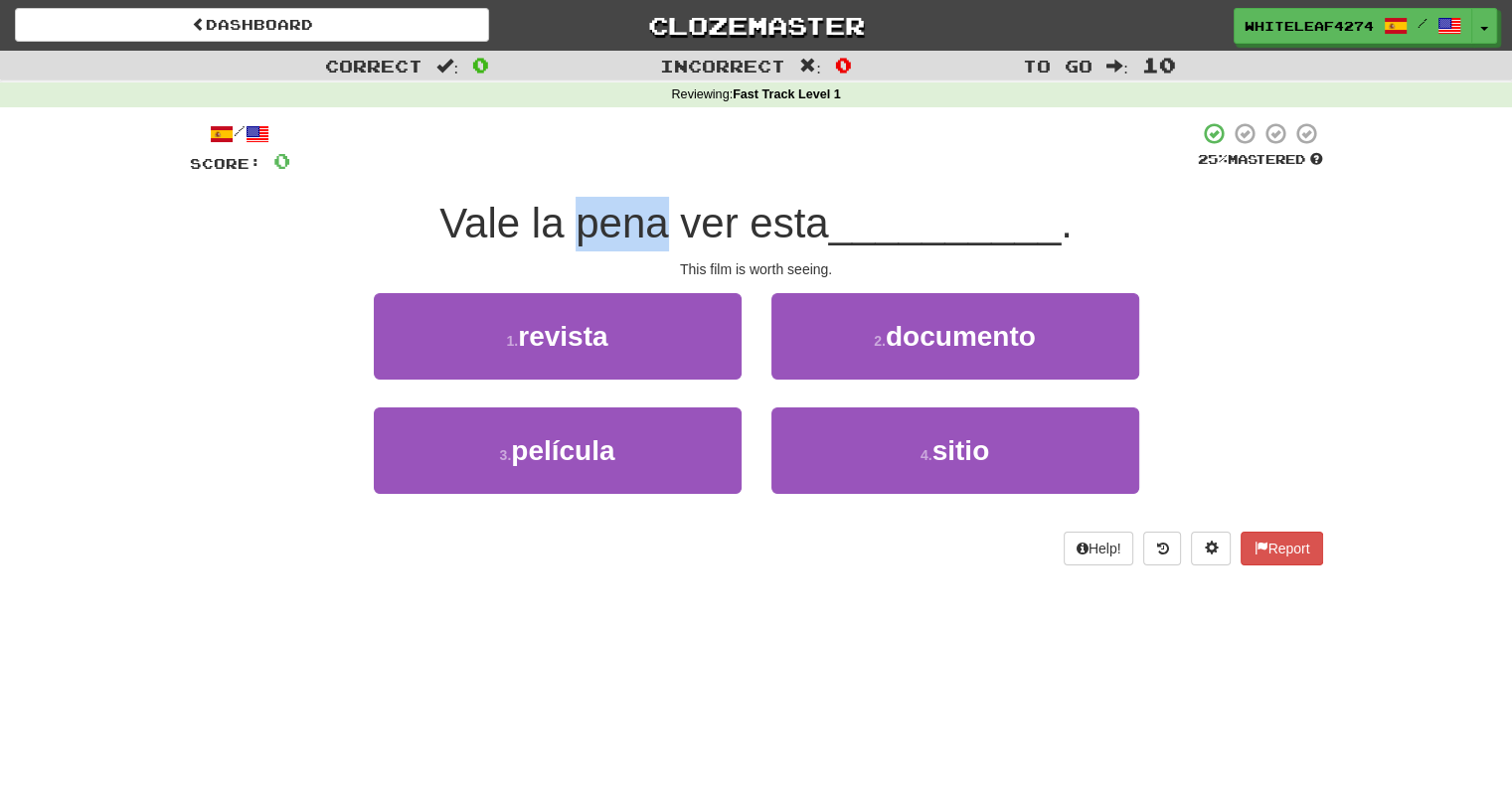 drag, startPoint x: 575, startPoint y: 237, endPoint x: 652, endPoint y: 228, distance: 77.52419 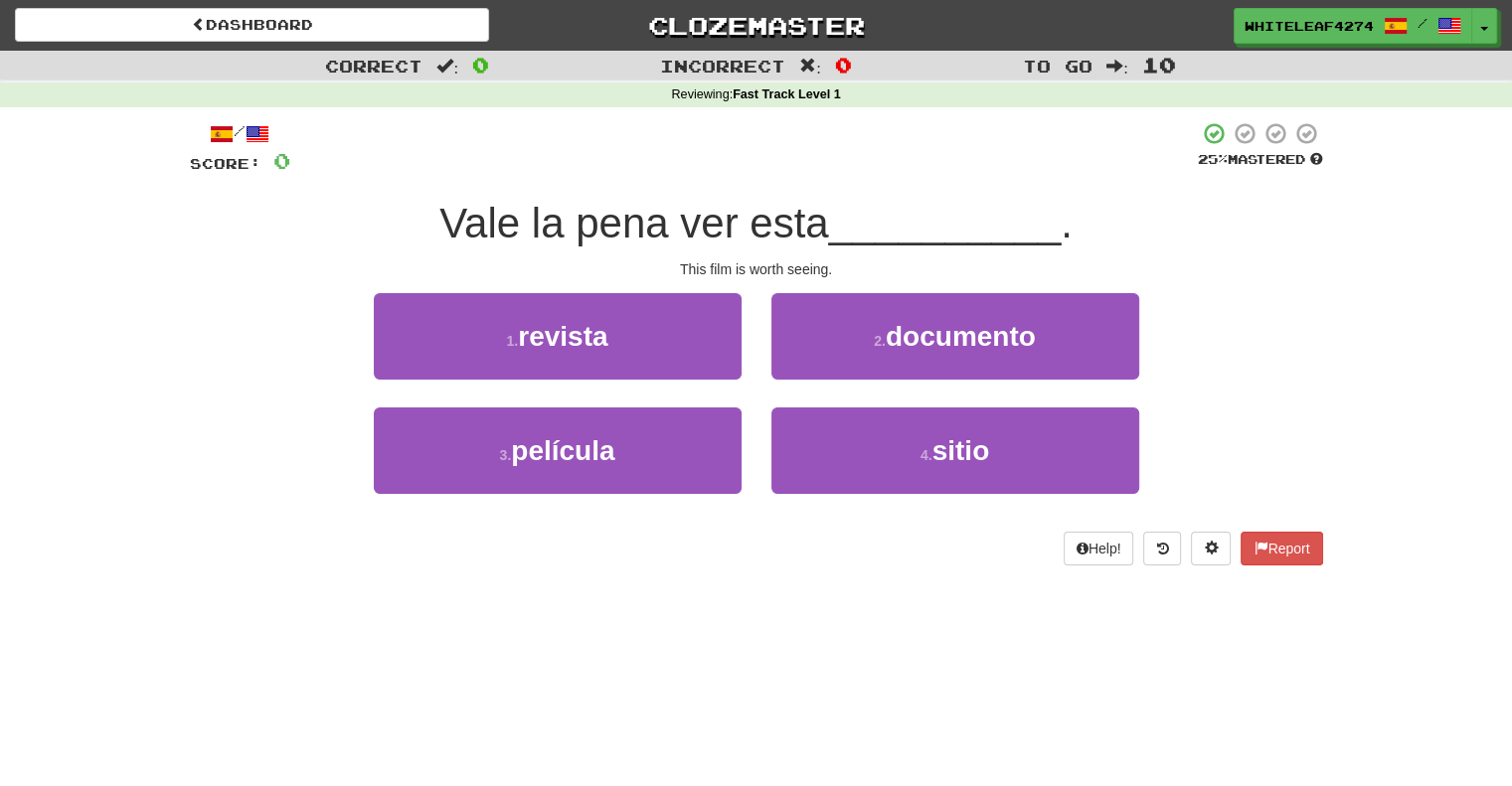 click on "/  Score:   0 25 %  Mastered Vale la pena ver esta  __________ . This film is worth seeing. 1 .  revista 2 .  documento 3 .  película 4 .  sitio  Help!  Report" at bounding box center (756, 343) 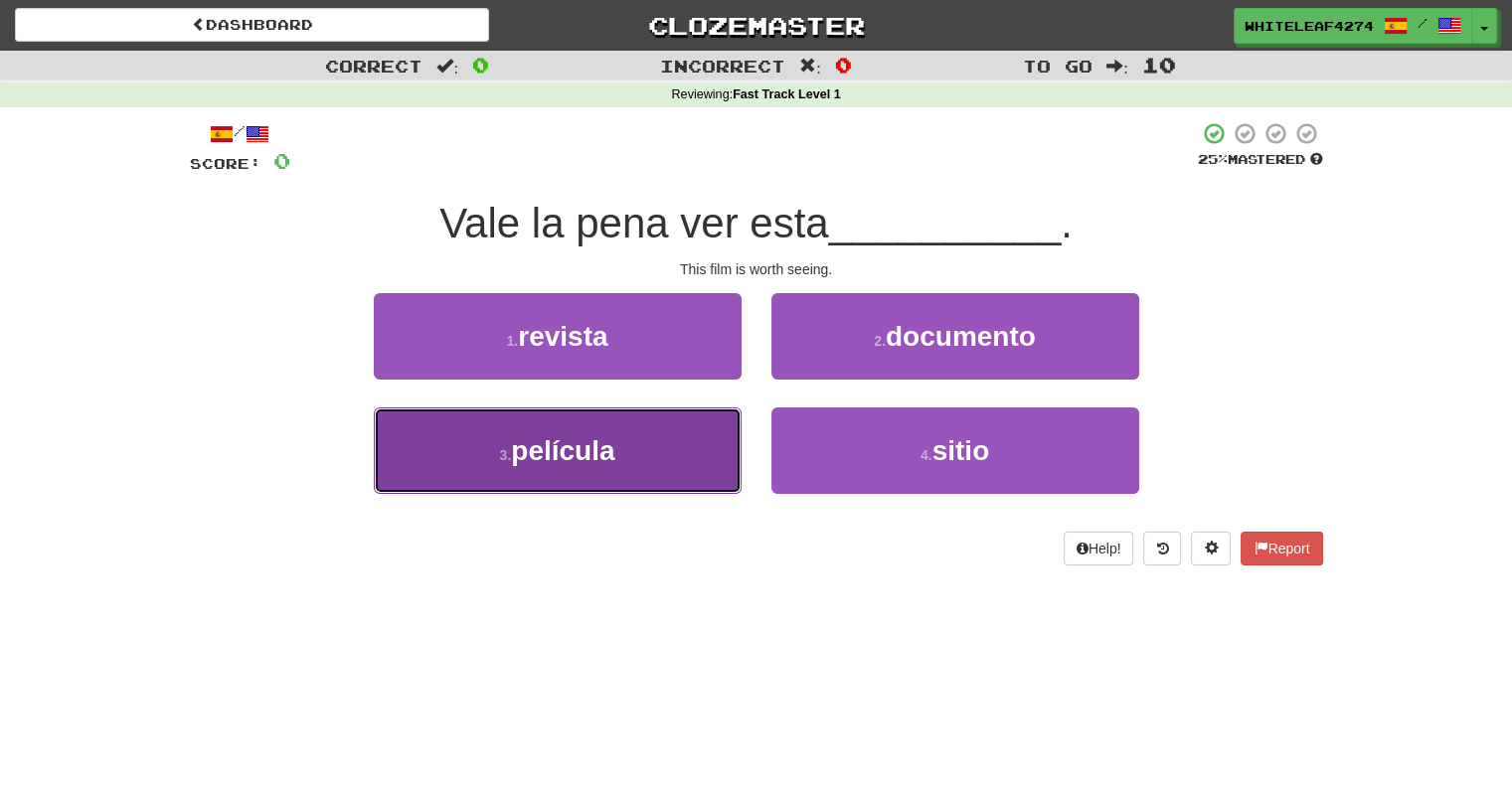 click on "3 .  película" at bounding box center (558, 450) 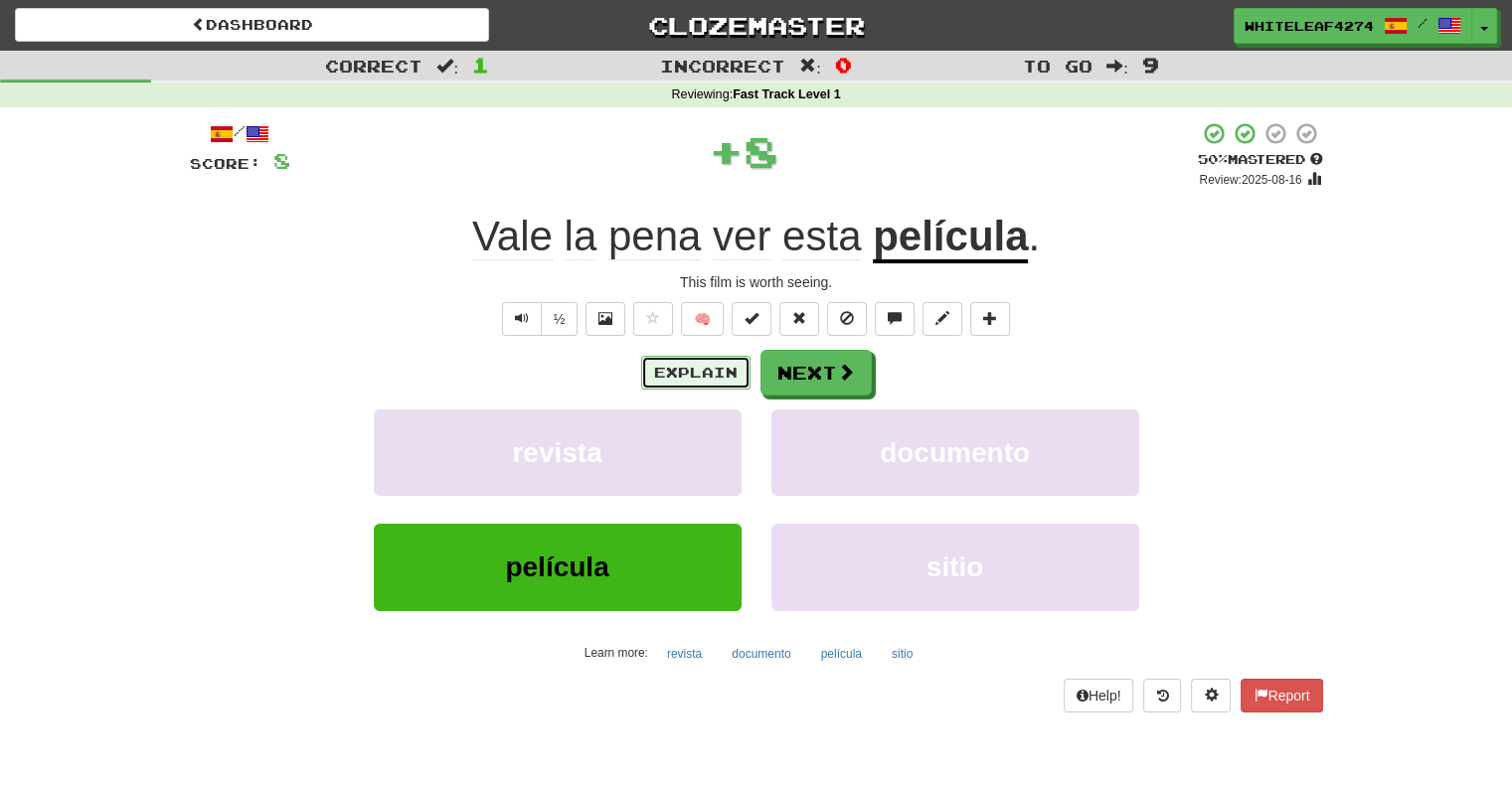 click on "Explain" at bounding box center (696, 373) 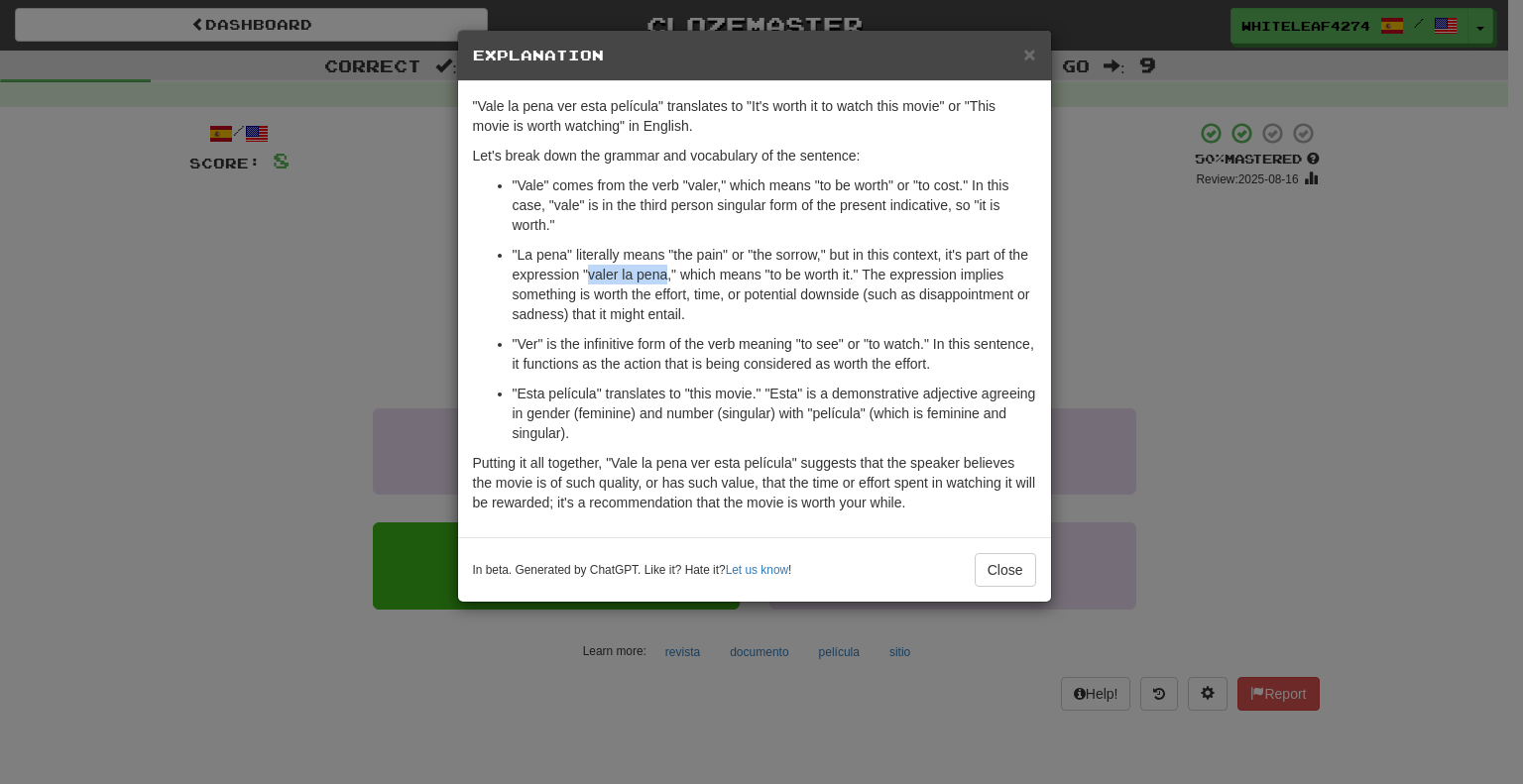 drag, startPoint x: 587, startPoint y: 275, endPoint x: 666, endPoint y: 271, distance: 79.1012 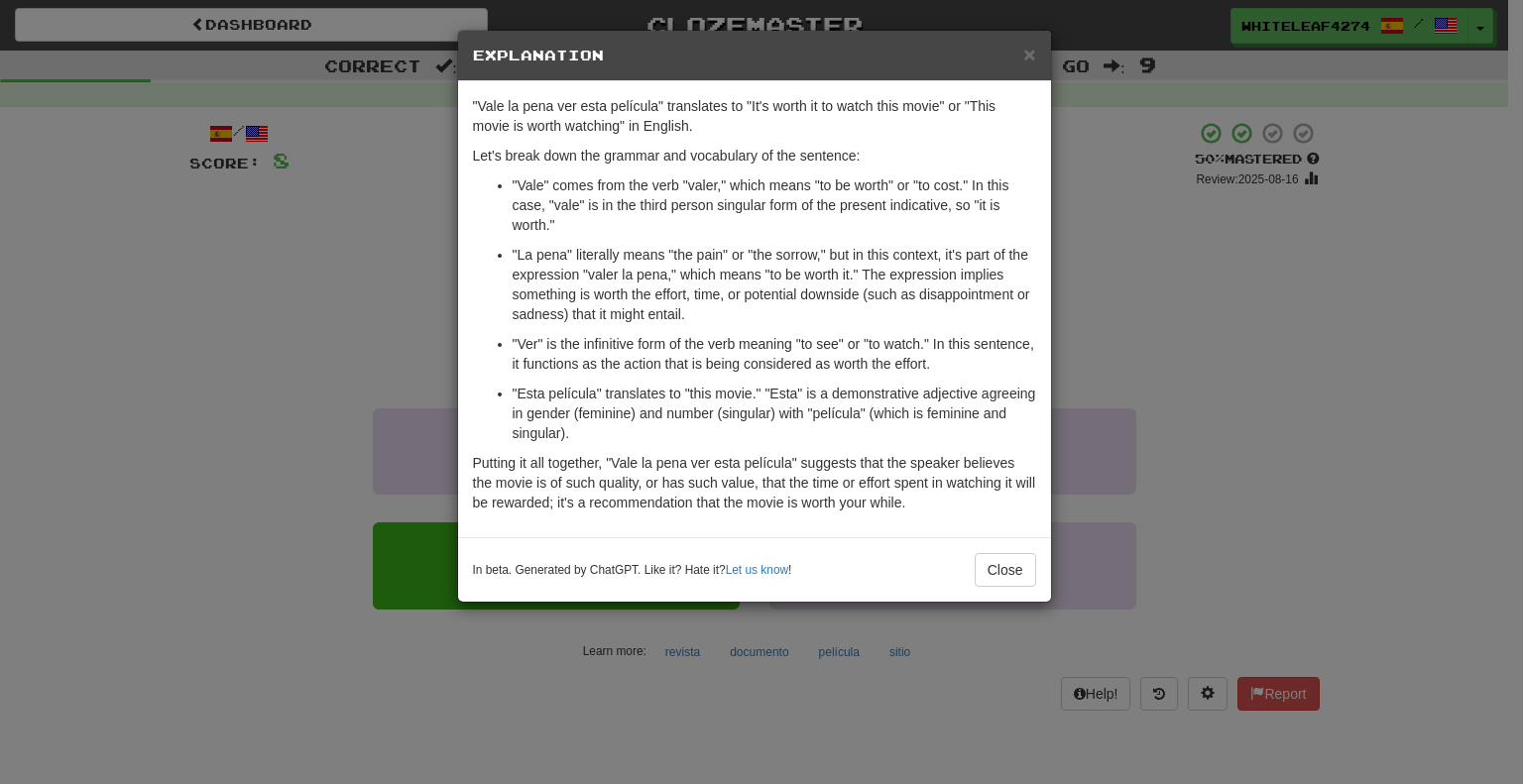 click on "× Explanation "Vale la pena ver esta película" translates to "It's worth it to watch this movie" or "This movie is worth watching" in English.
Let's break down the grammar and vocabulary of the sentence:
"Vale" comes from the verb "valer," which means "to be worth" or "to cost." In this case, "vale" is in the third person singular form of the present indicative, so "it is worth."
"La pena" literally means "the pain" or "the sorrow," but in this context, it's part of the expression "valer la pena," which means "to be worth it." The expression implies something is worth the effort, time, or potential downside (such as disappointment or sadness) that it might entail.
"Ver" is the infinitive form of the verb meaning "to see" or "to watch." In this sentence, it functions as the action that is being considered as worth the effort.
In beta. Generated by ChatGPT. Like it? Hate it?  Let us know ! Close" at bounding box center [762, 392] 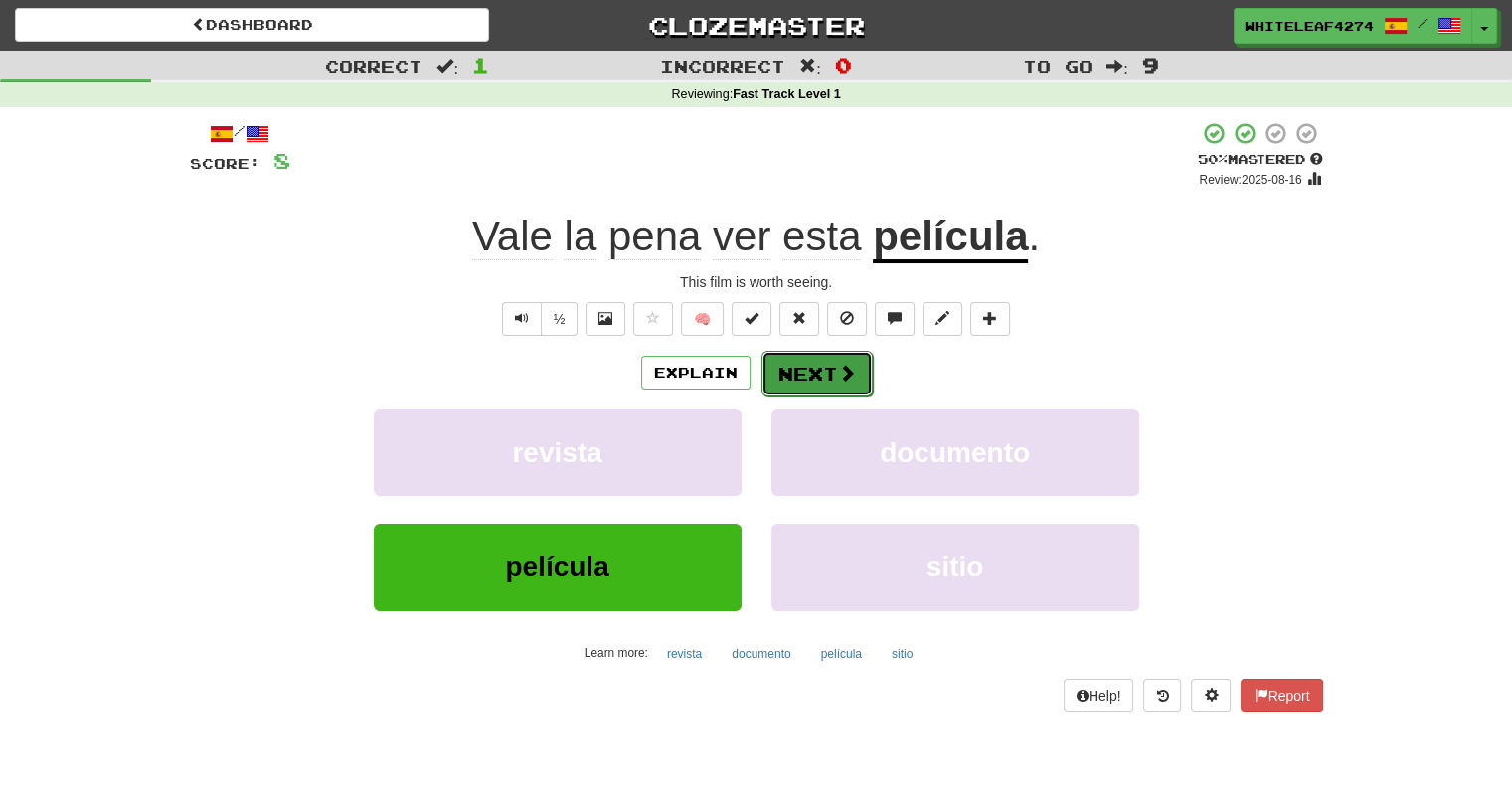 click on "Next" at bounding box center [817, 374] 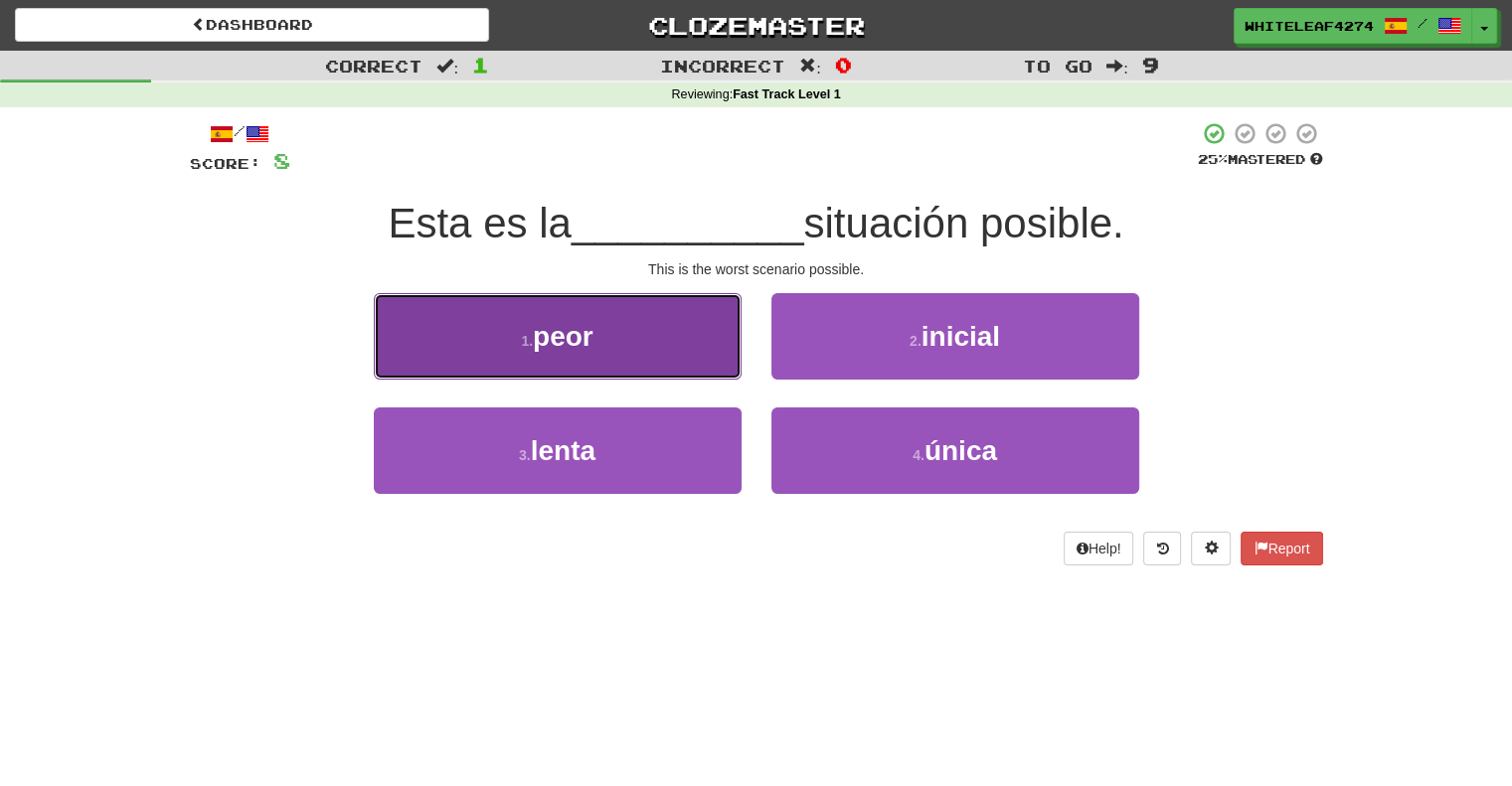 click on "1 .  peor" at bounding box center (558, 336) 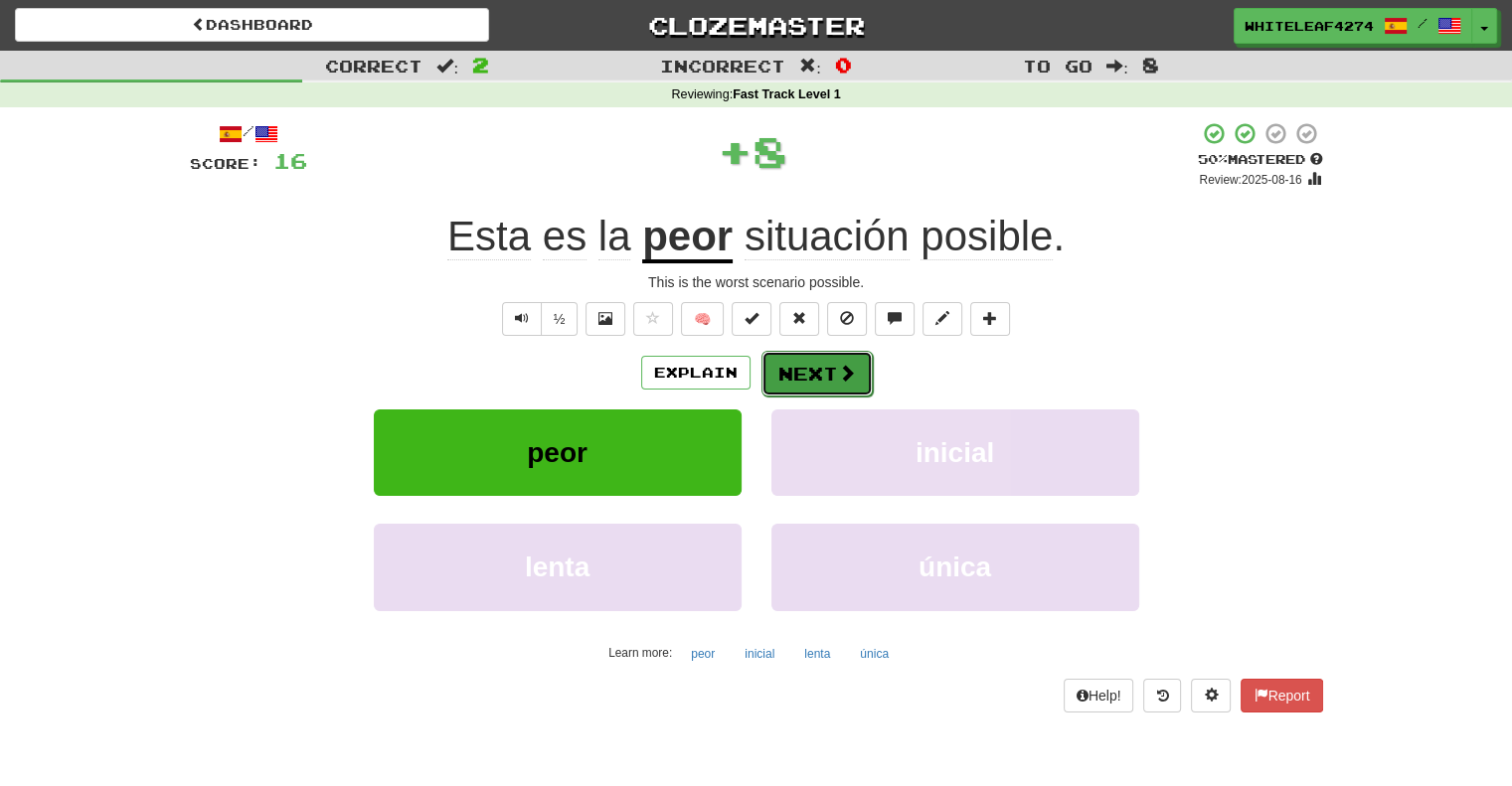 click on "Next" at bounding box center [817, 374] 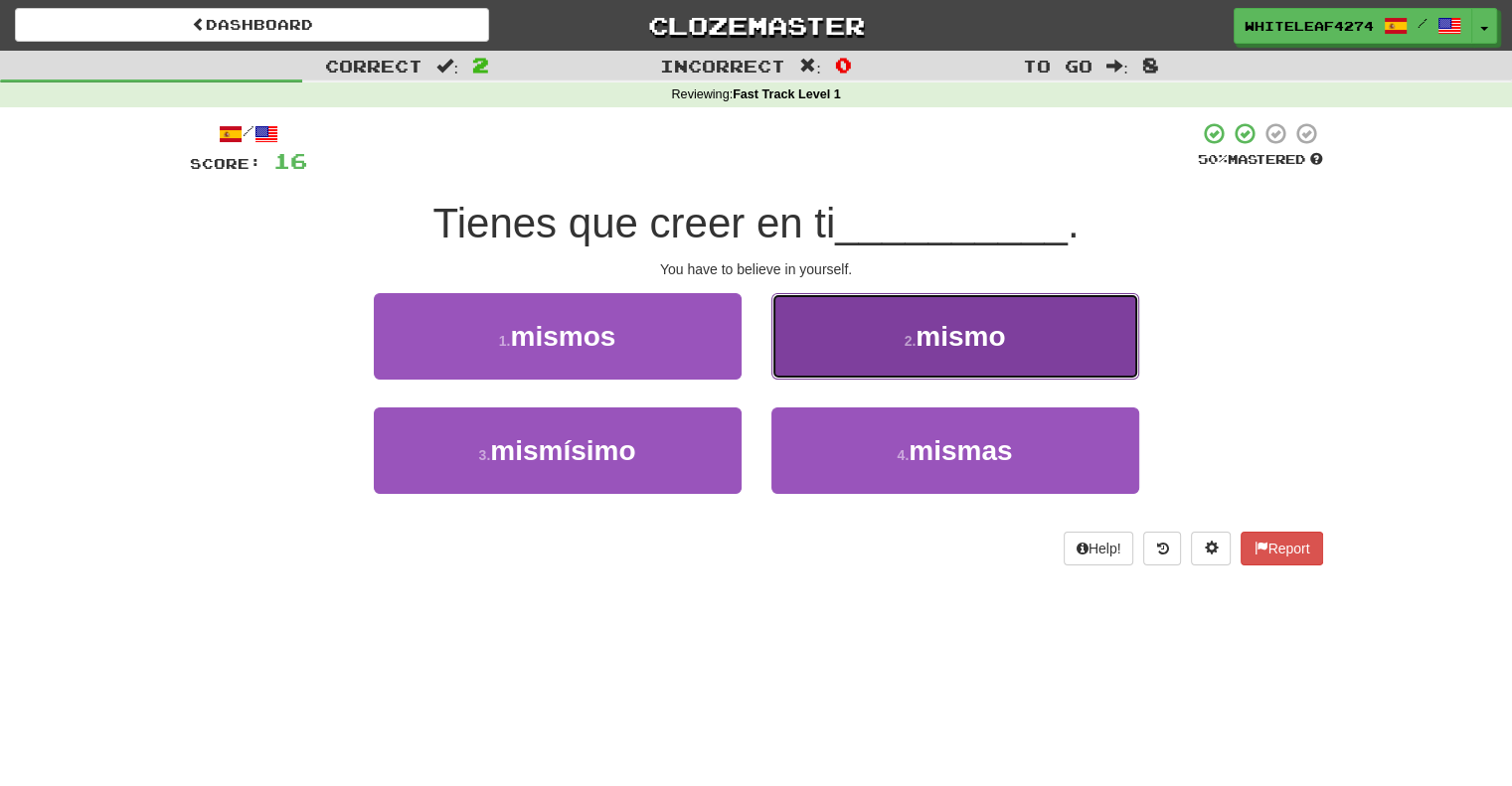 click on "2 .  mismo" at bounding box center (955, 336) 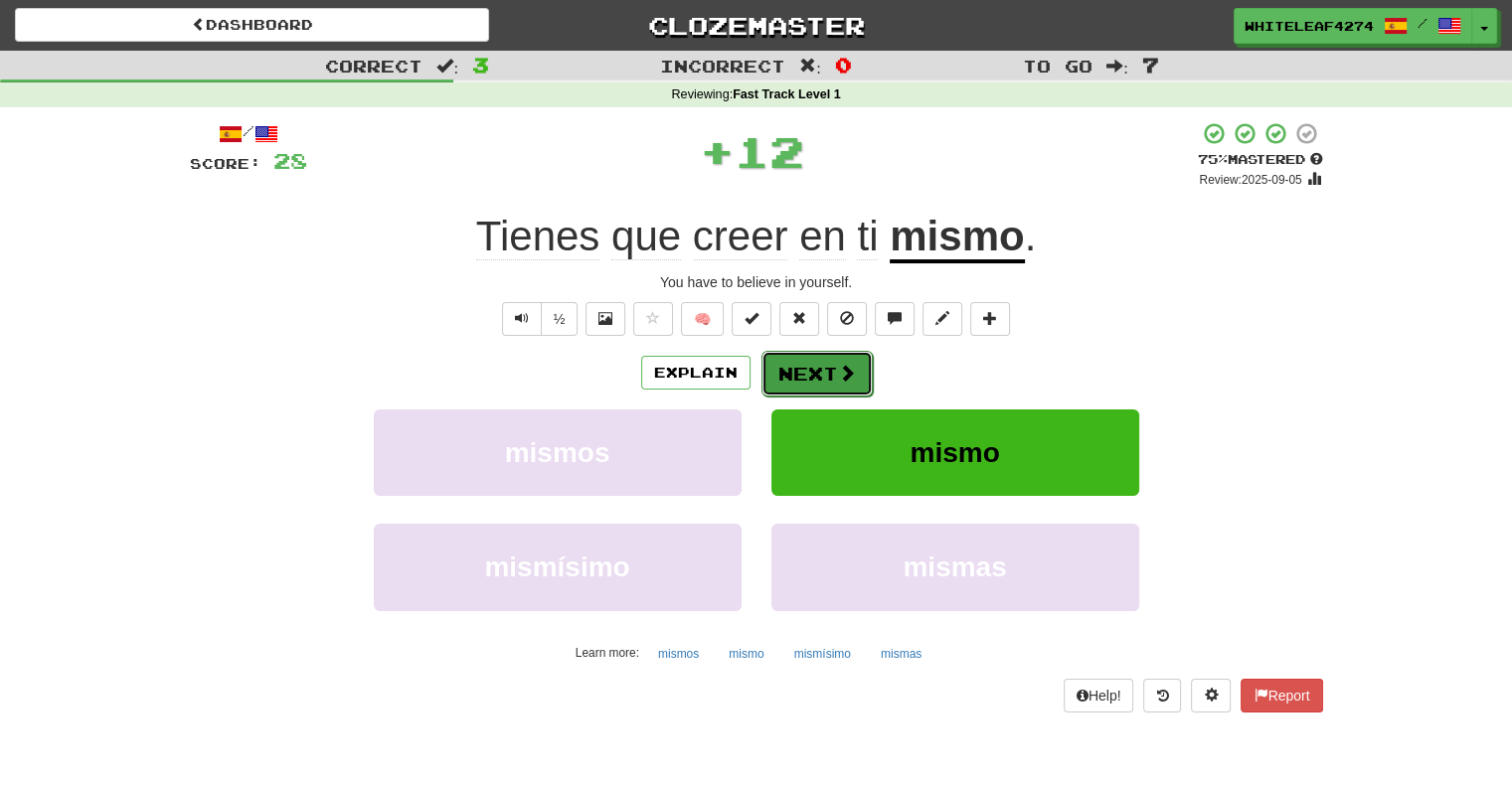 click on "Next" at bounding box center (817, 374) 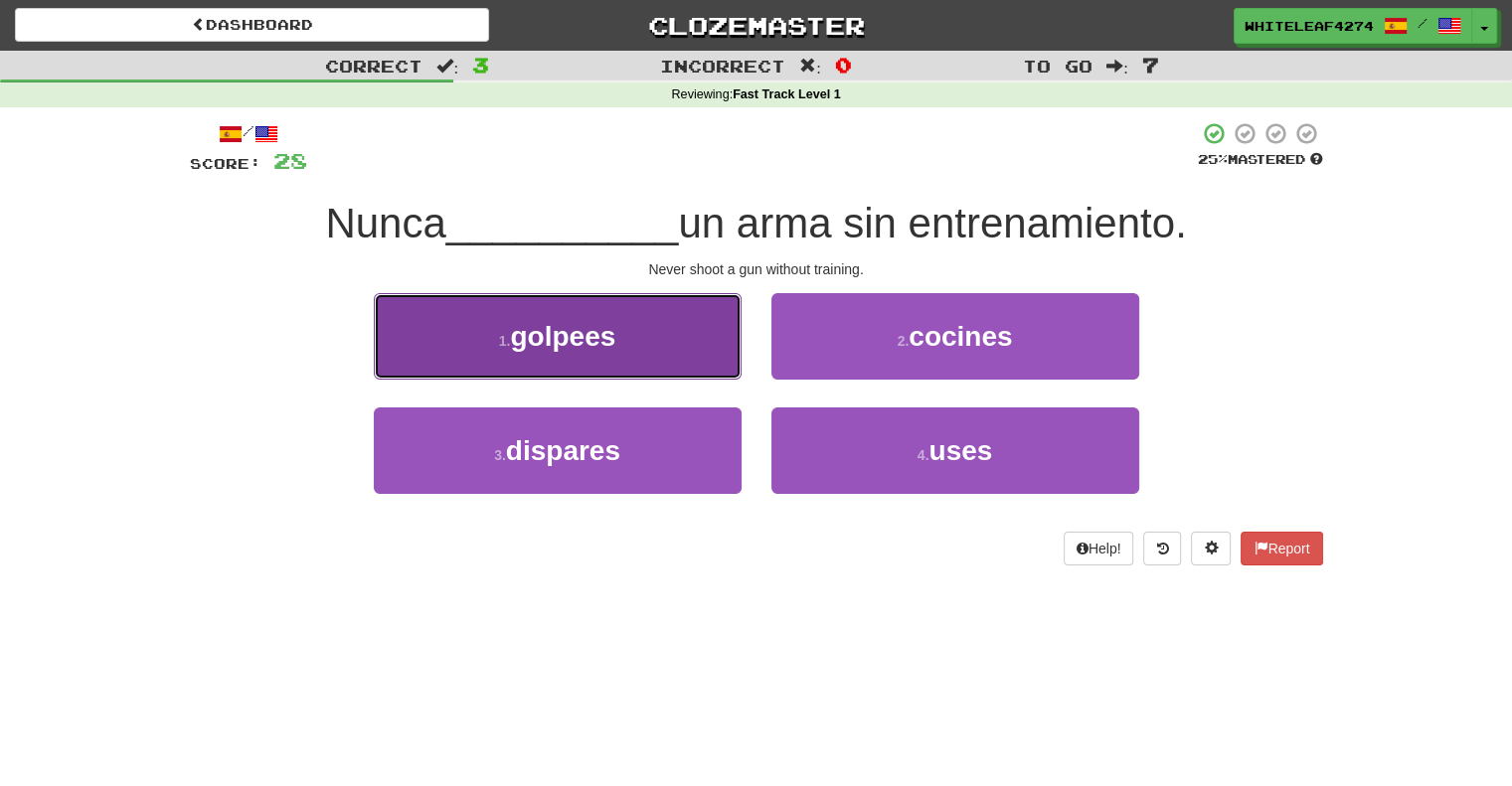 click on "1 .  golpees" at bounding box center (558, 336) 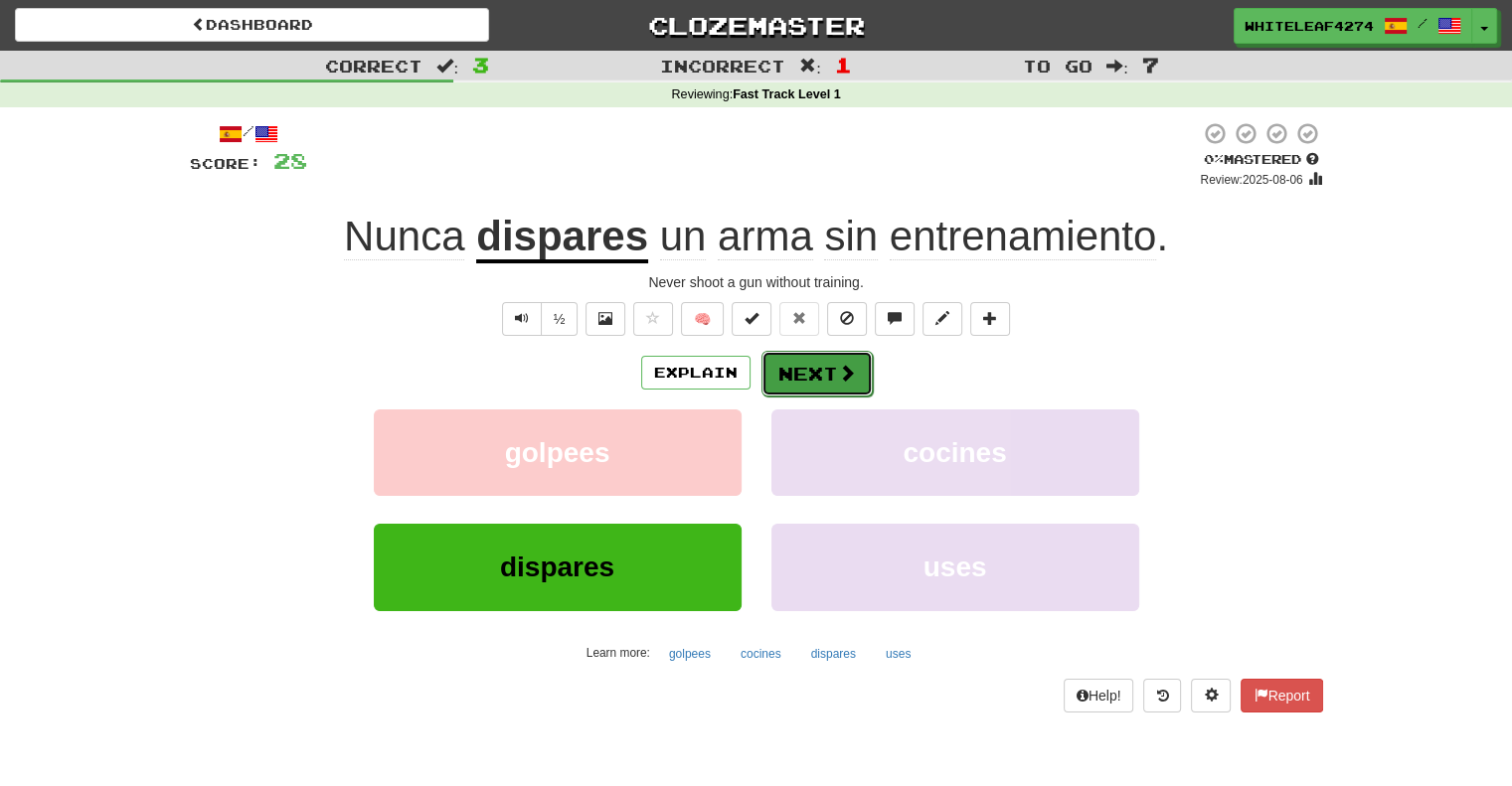 click at bounding box center [847, 373] 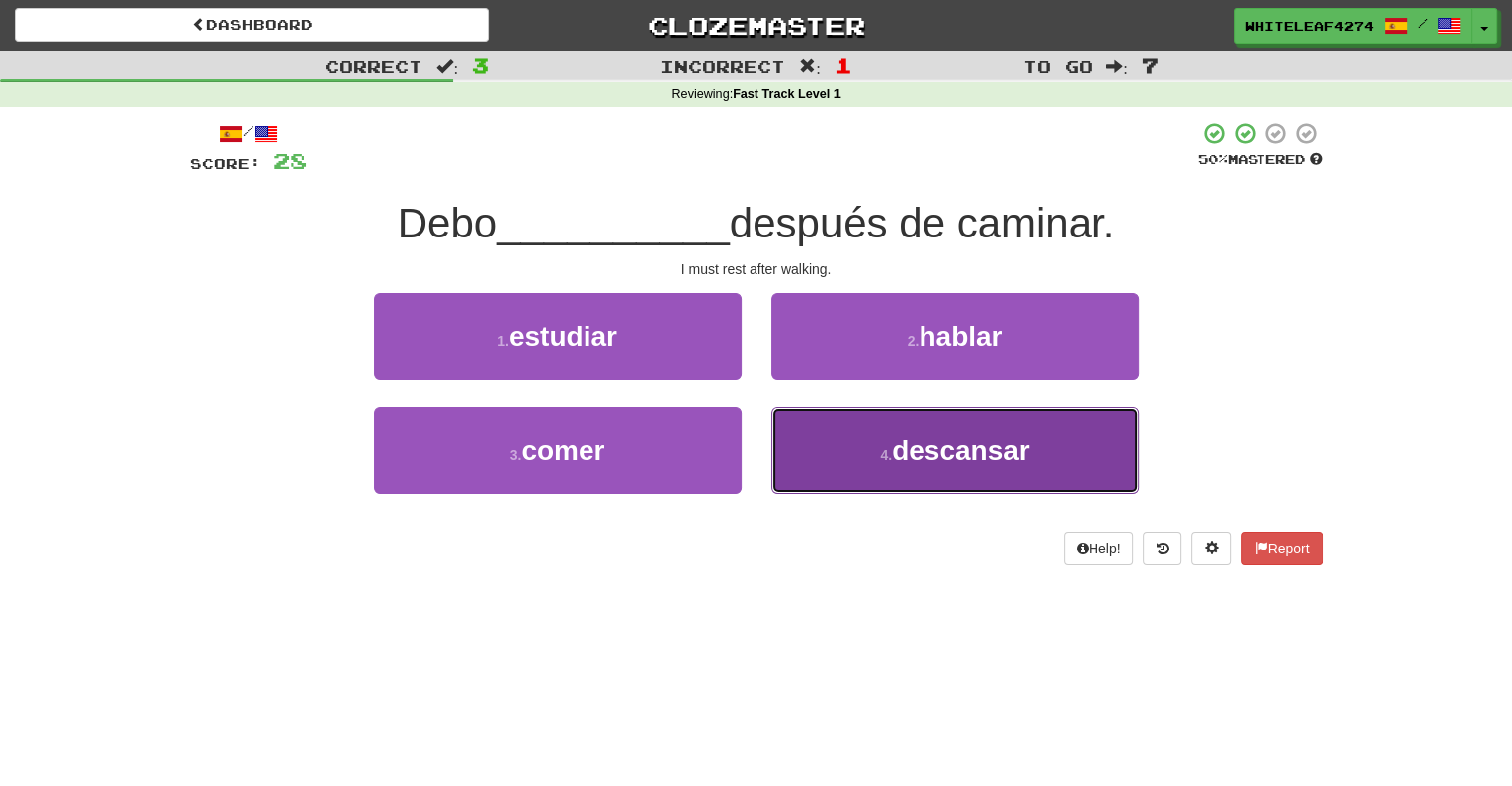 click on "4 .  descansar" at bounding box center (955, 450) 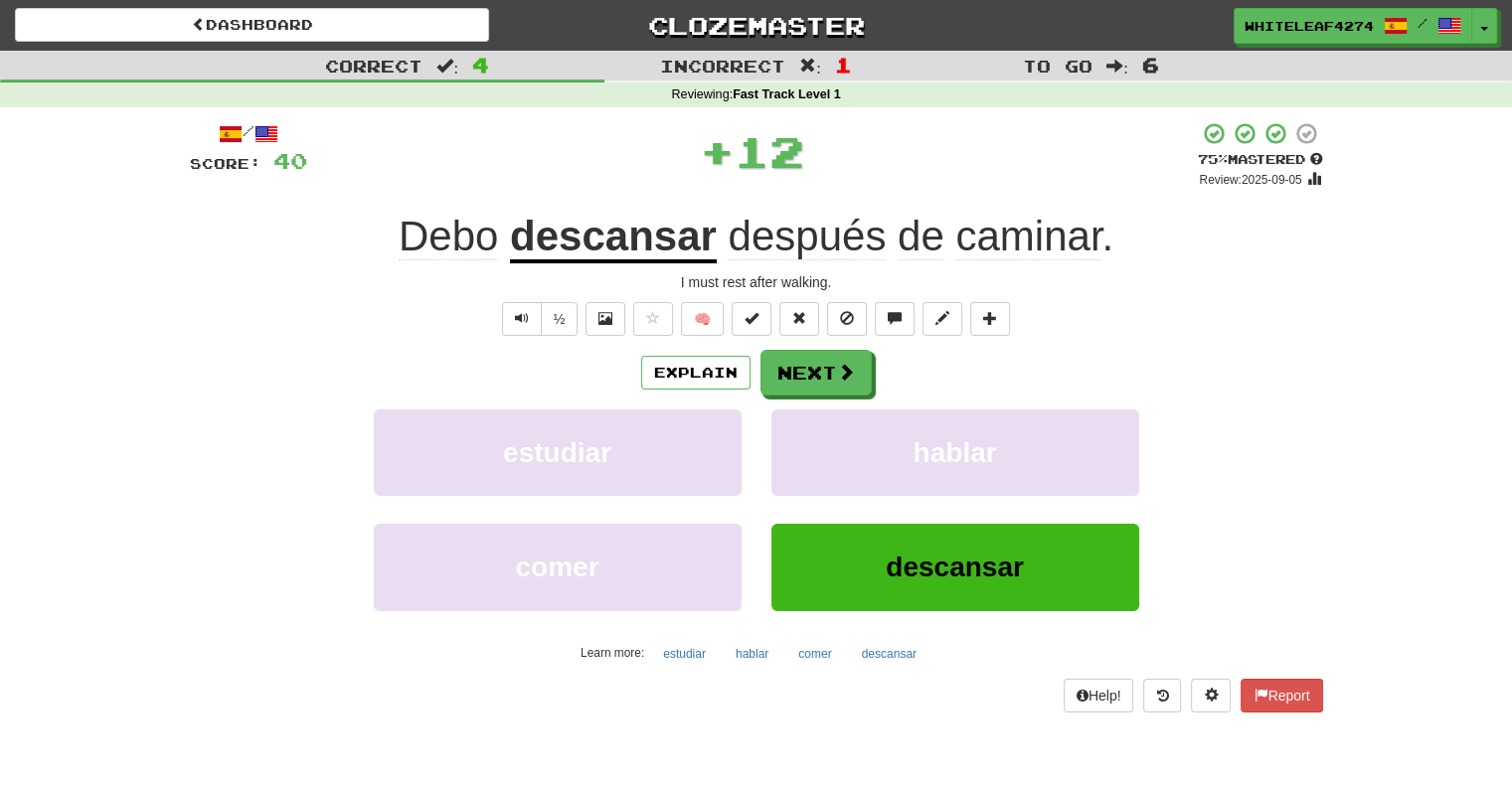 click on "/  Score:   40 + 12 75 %  Mastered Review:  [DATE] Debo   descansar   después   de   caminar . I must rest after walking. ½ 🧠 Explain Next estudiar hablar comer descansar Learn more: estudiar hablar comer descansar  Help!  Report" at bounding box center (756, 416) 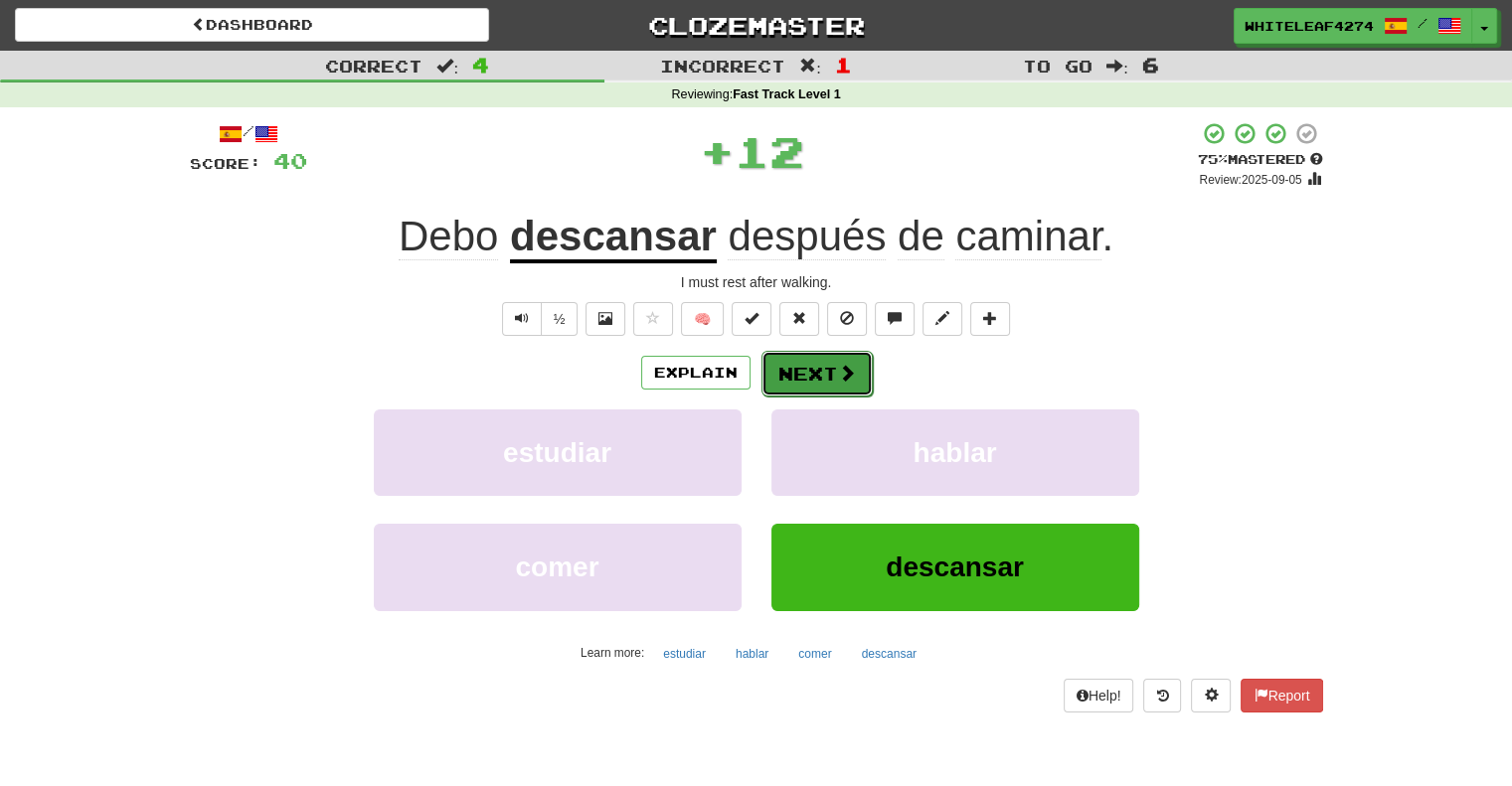 click on "Next" at bounding box center [817, 374] 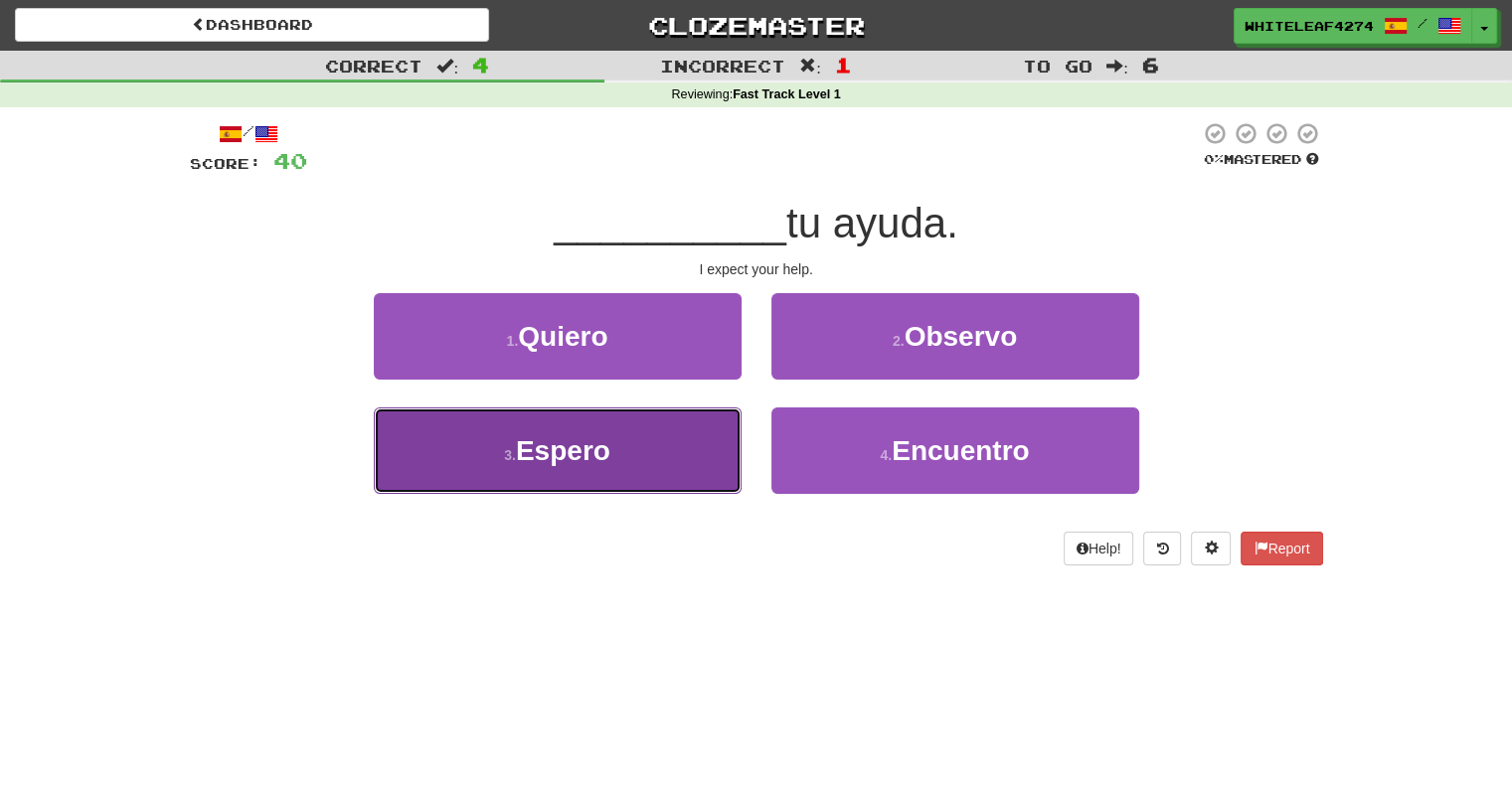 click on "3 .  Espero" at bounding box center (558, 450) 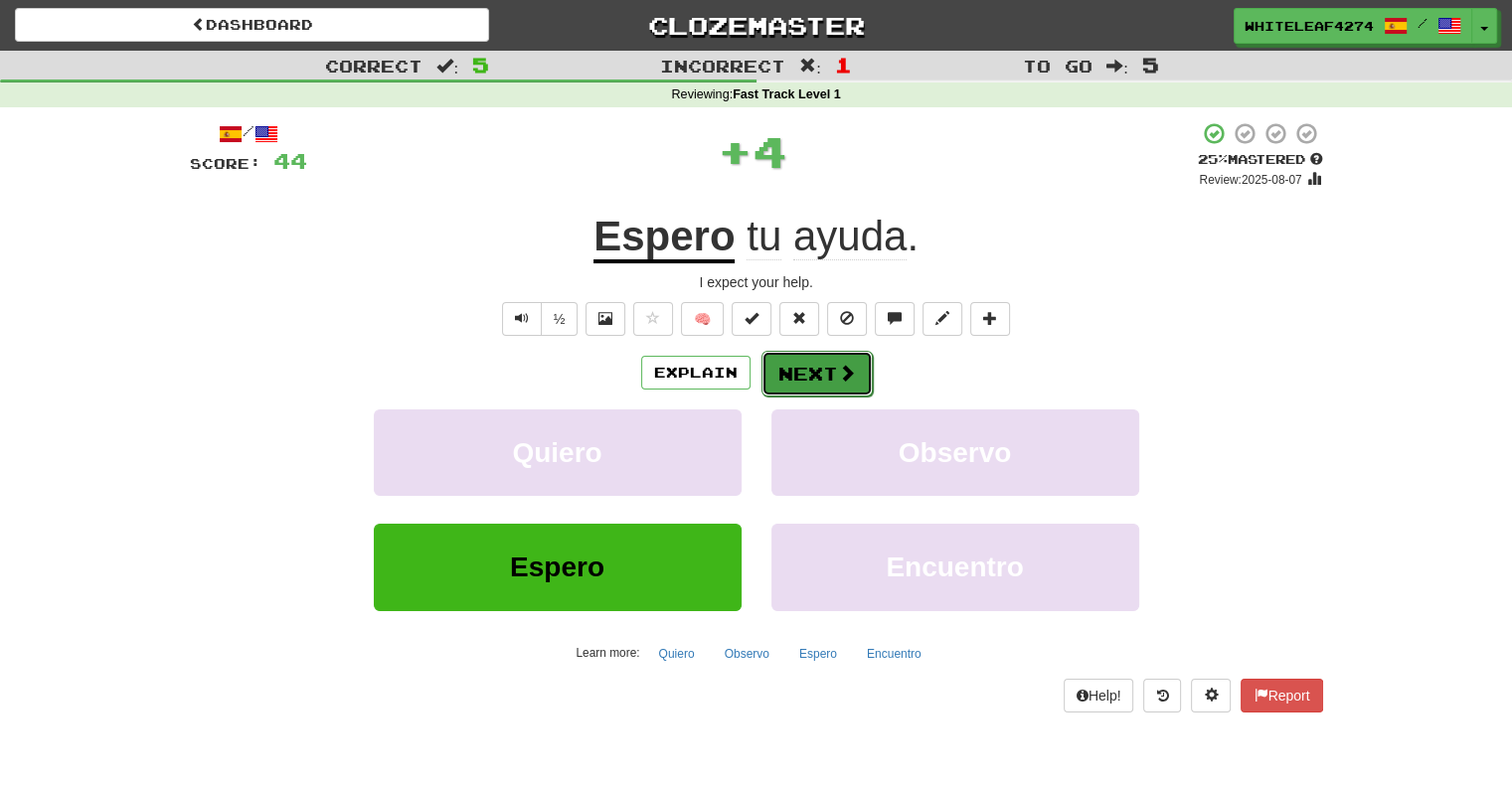 click on "Next" at bounding box center (817, 374) 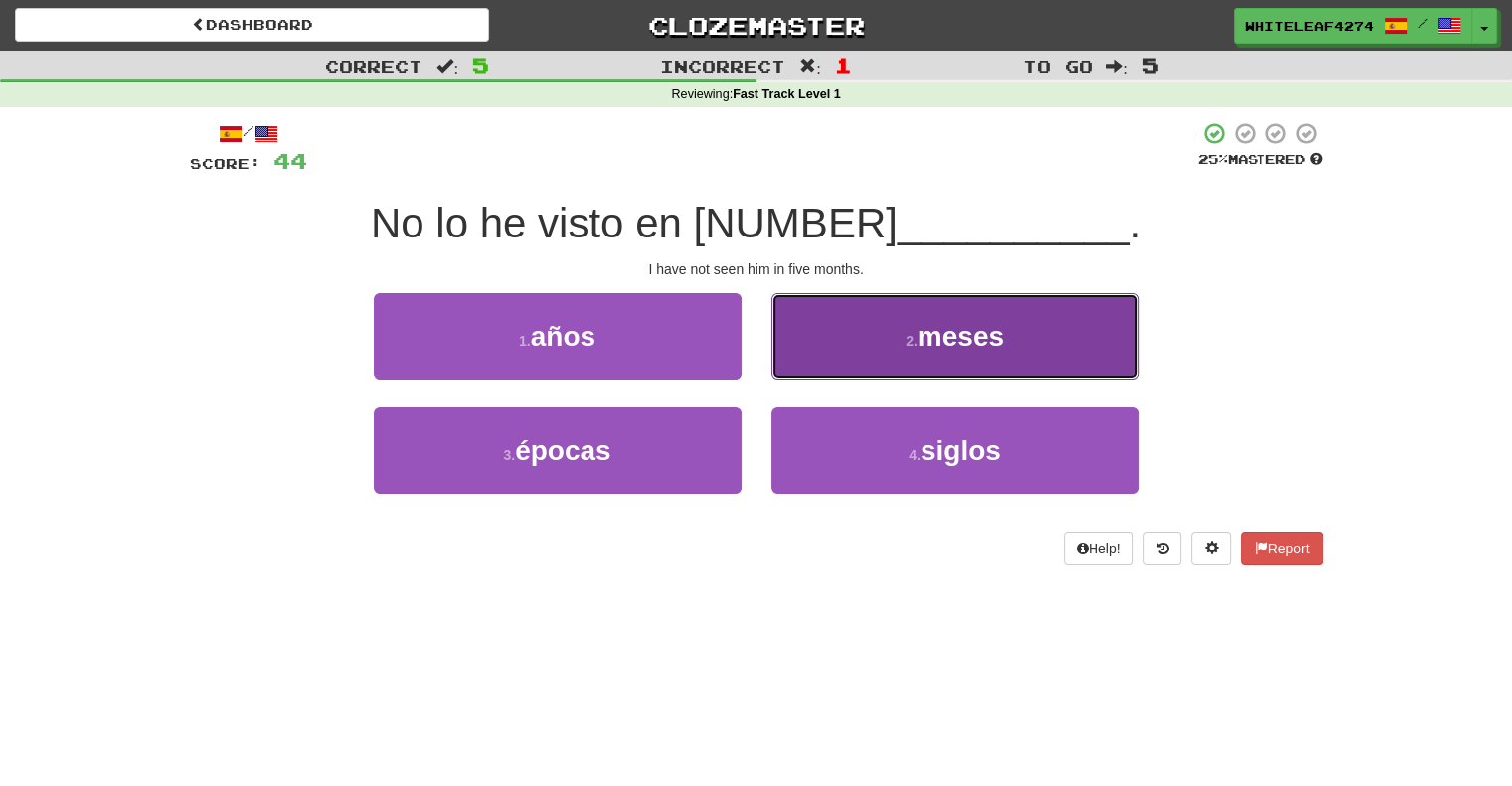 click on "2 .  meses" at bounding box center (955, 336) 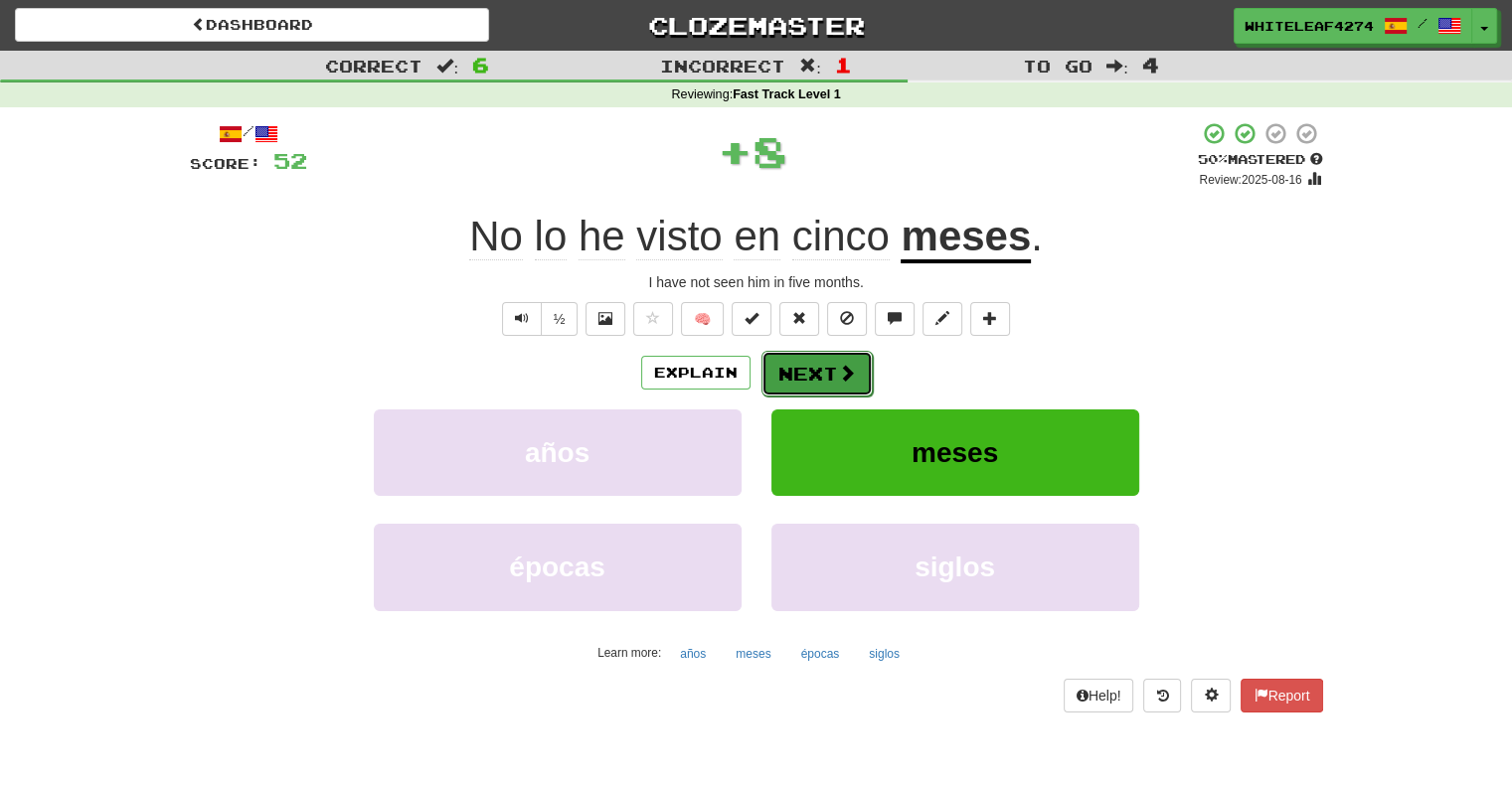 click on "Next" at bounding box center (817, 374) 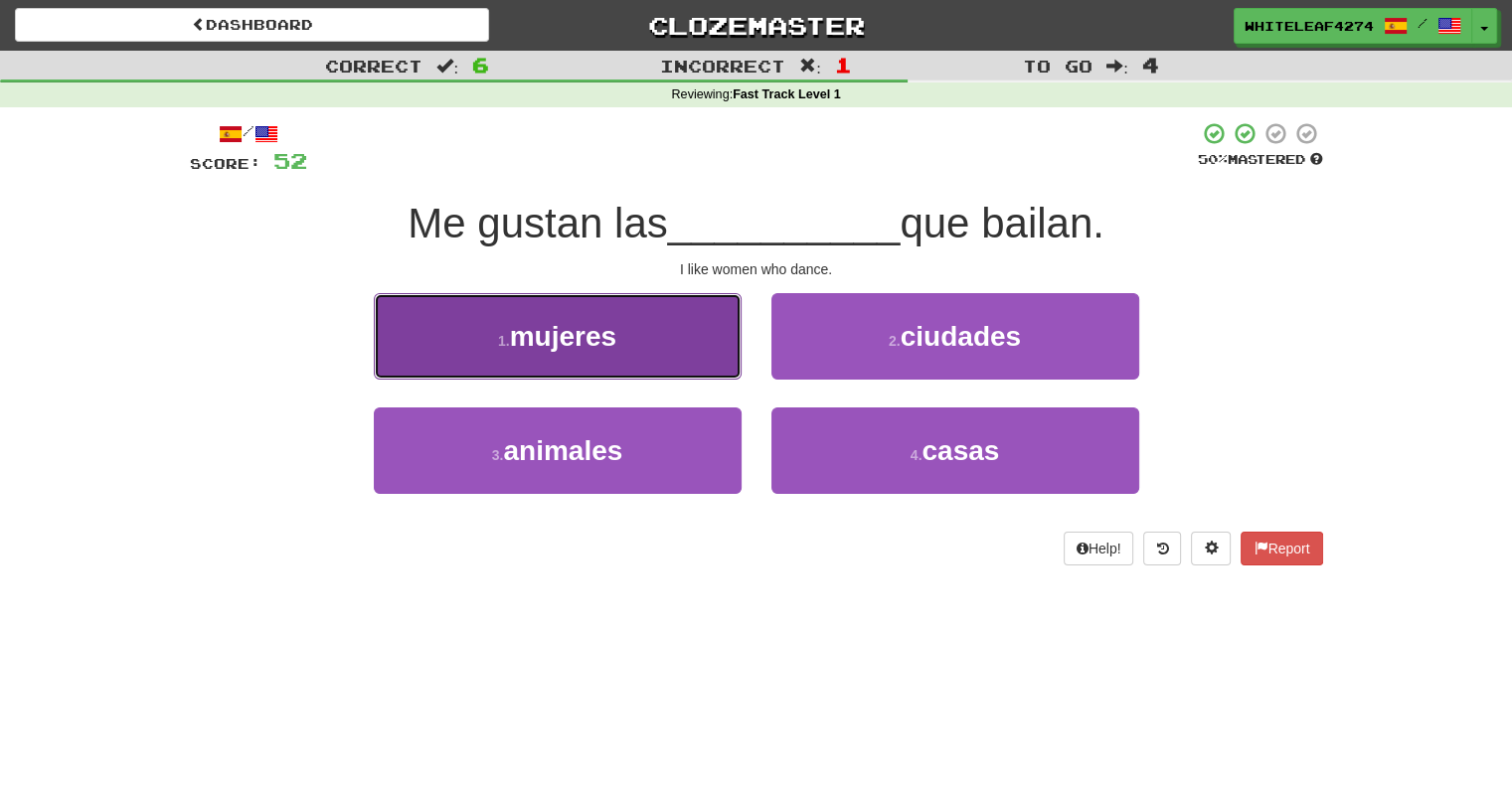 click on "1 .  mujeres" at bounding box center [558, 336] 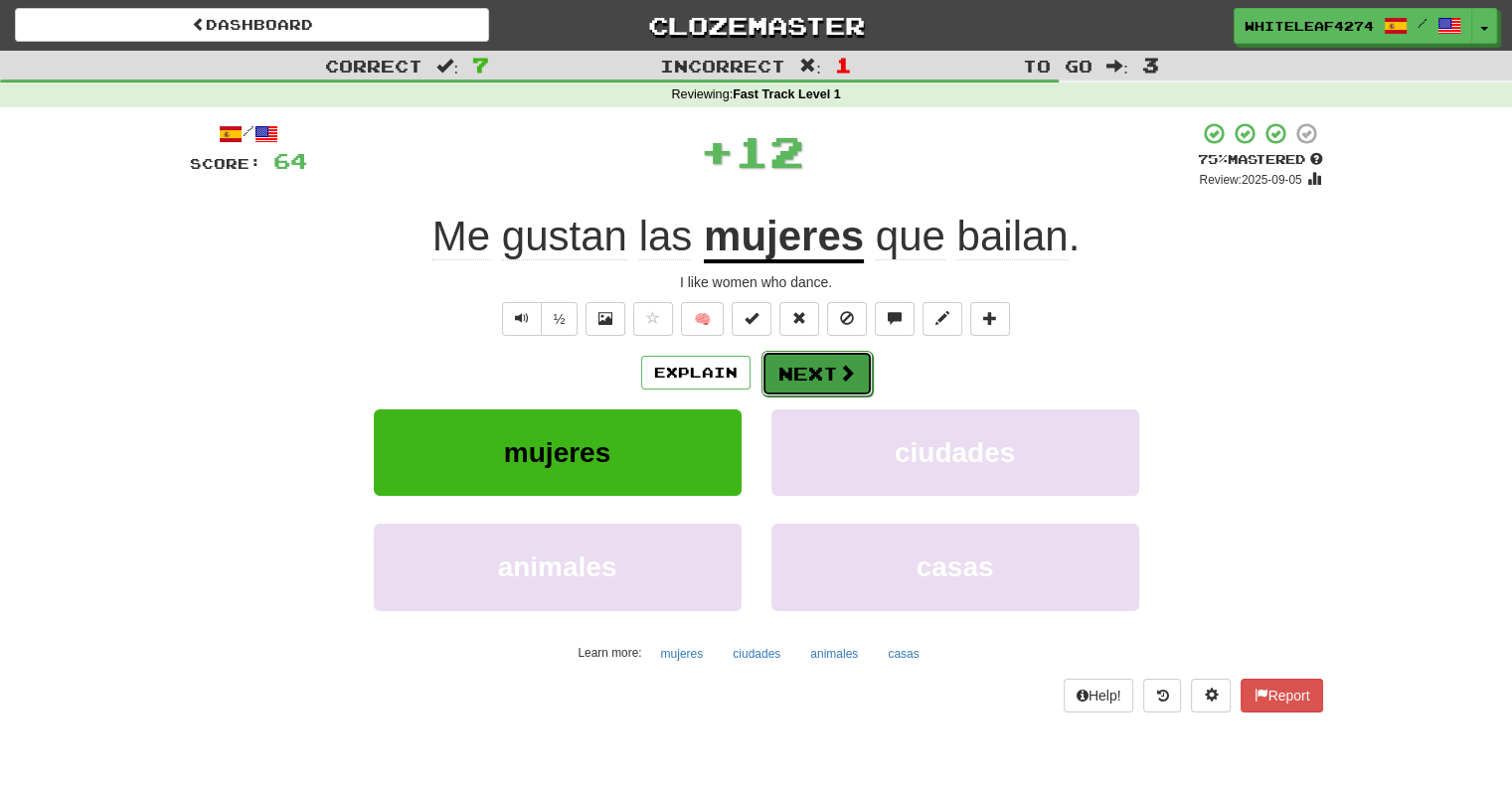 click on "Next" at bounding box center [817, 374] 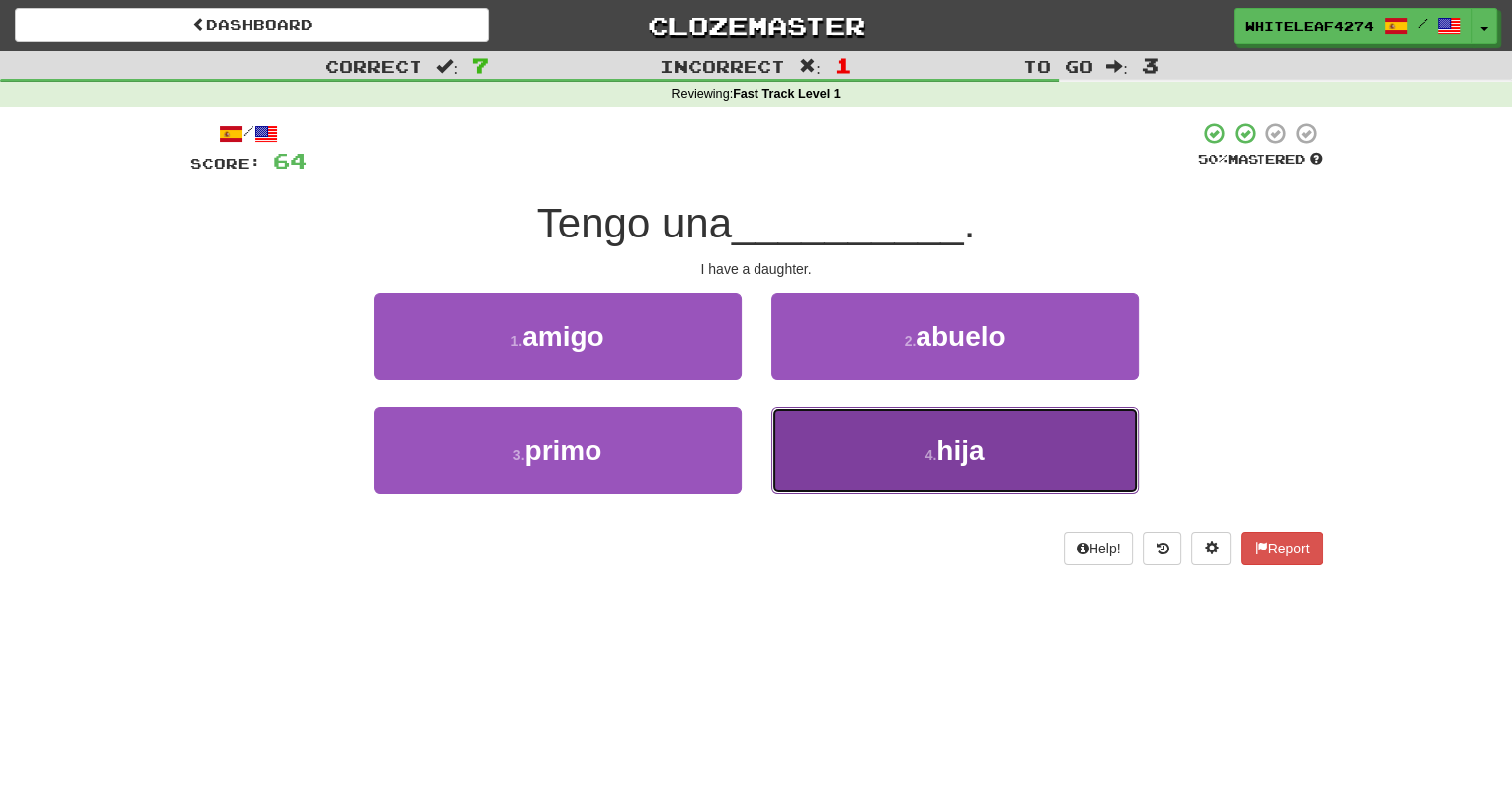 click on "4 .  hija" at bounding box center (955, 450) 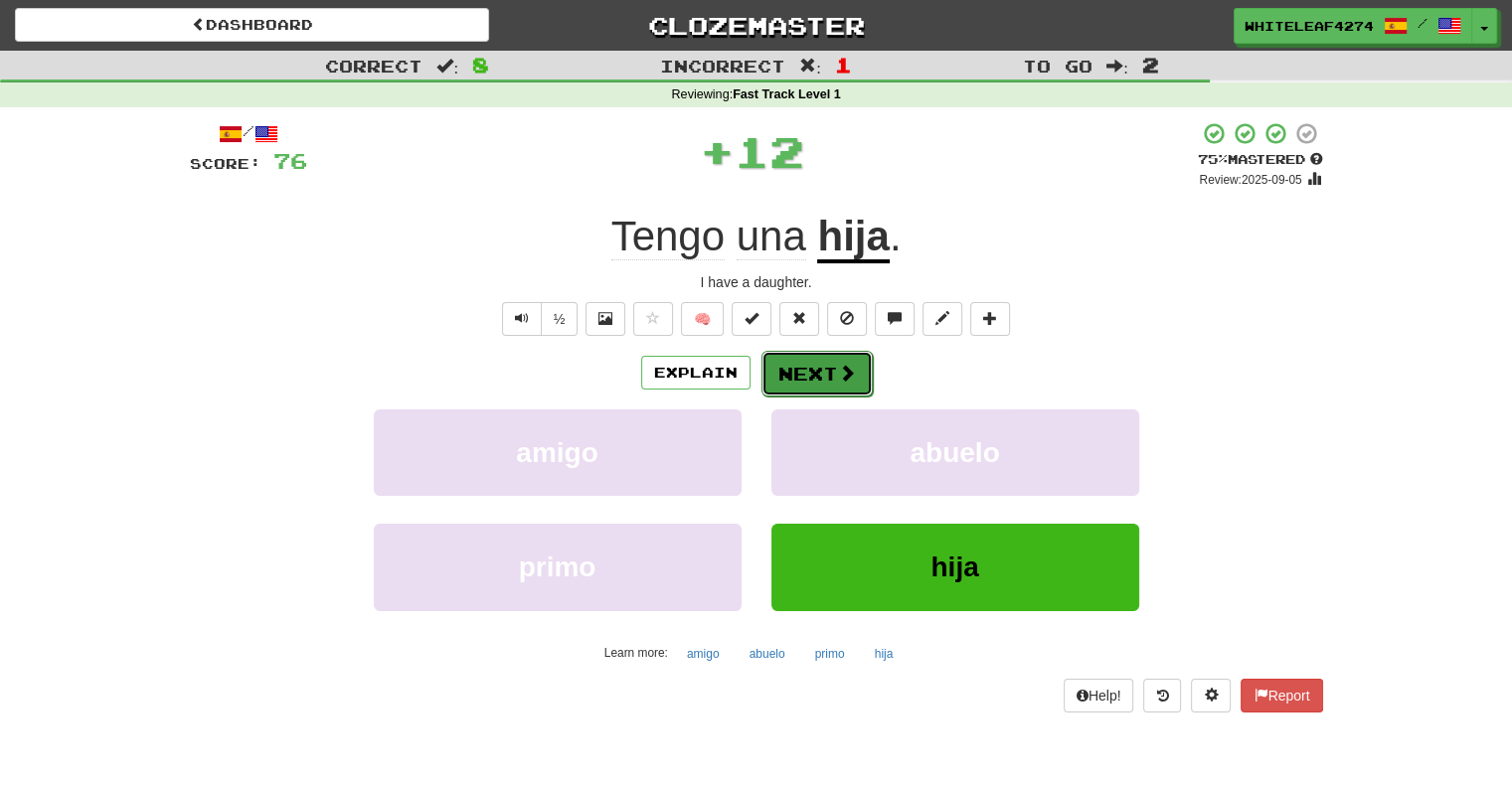 click on "Next" at bounding box center (817, 374) 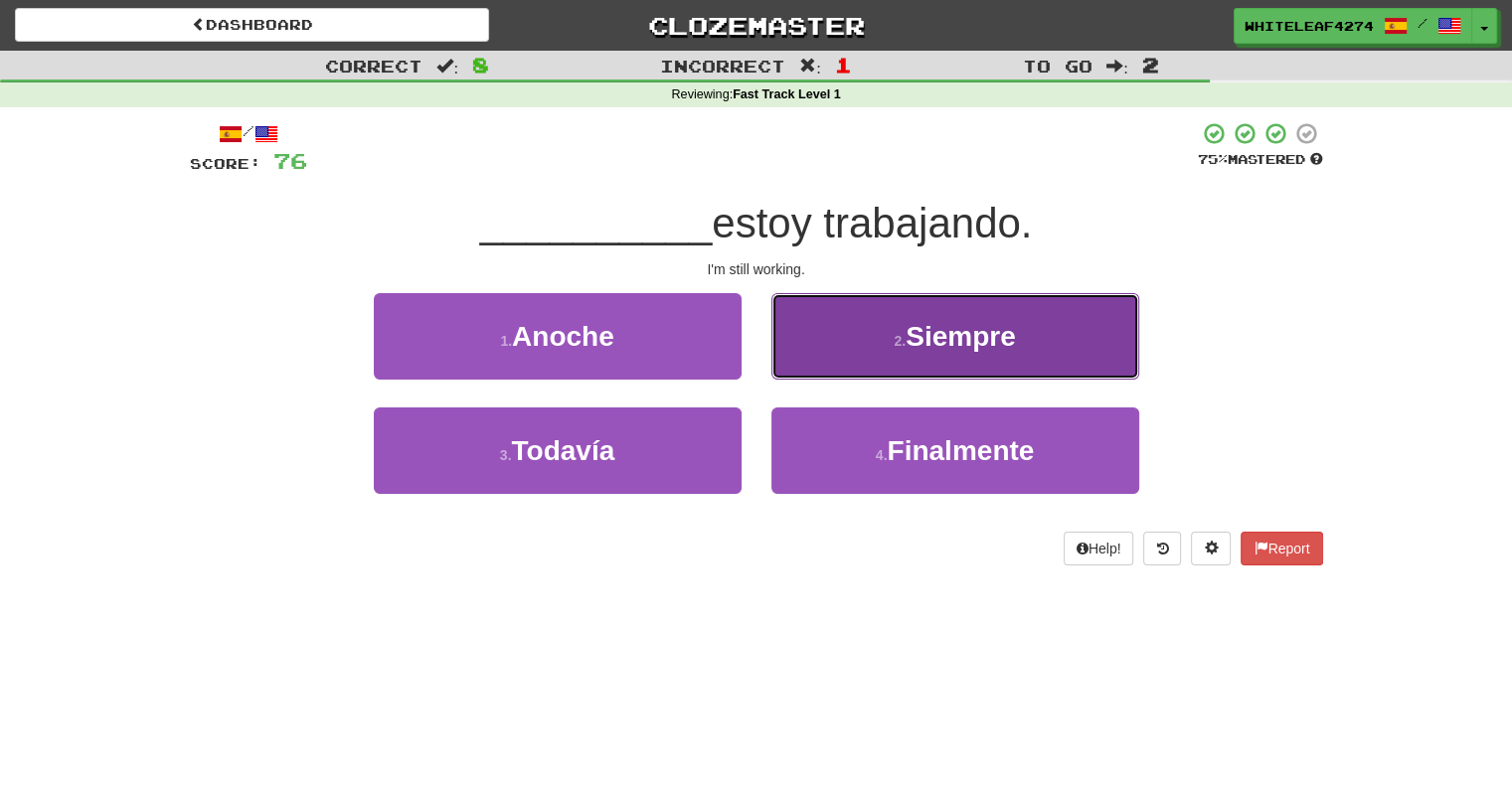 click on "Siempre" at bounding box center [960, 336] 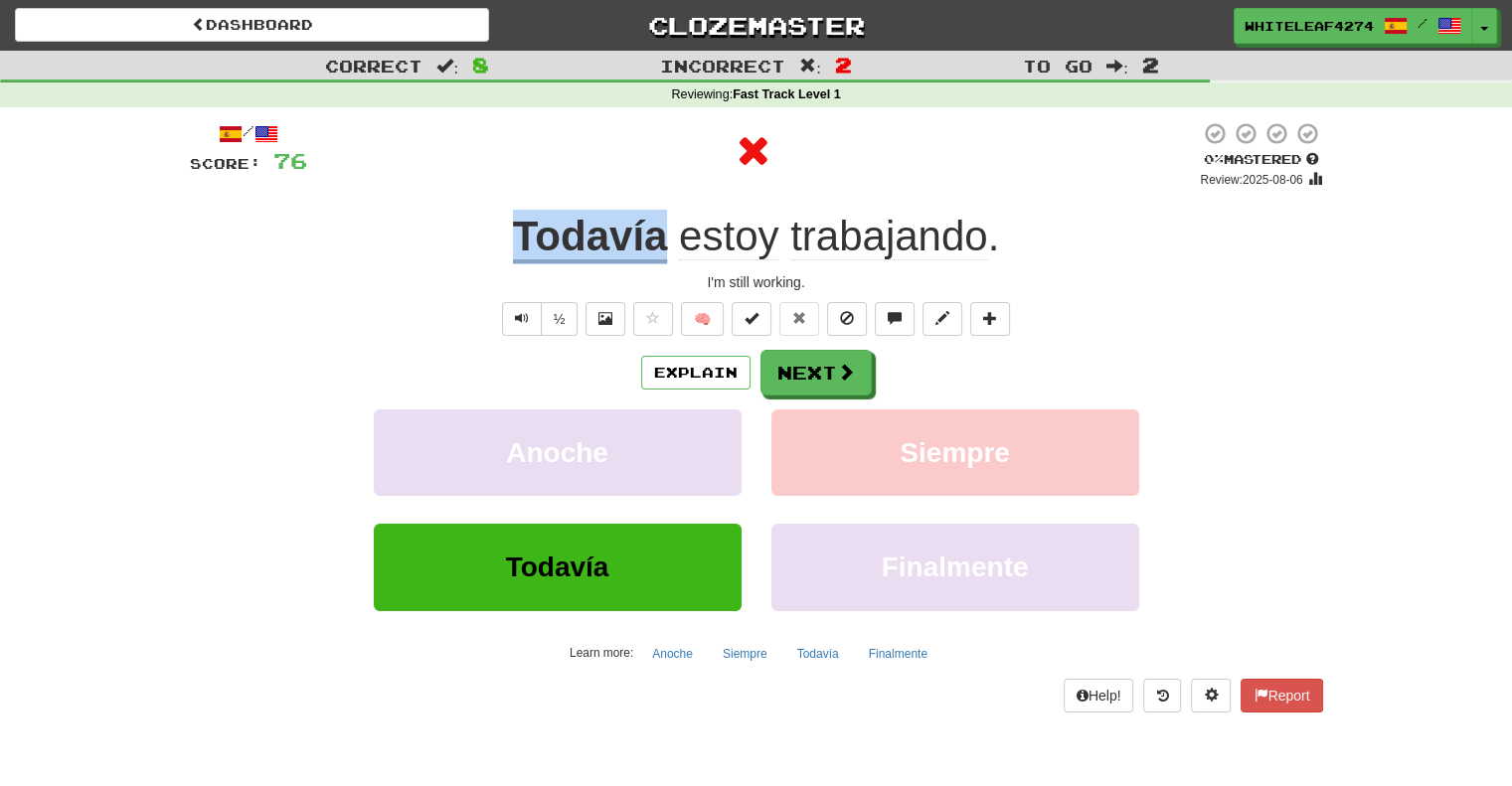drag, startPoint x: 513, startPoint y: 239, endPoint x: 660, endPoint y: 251, distance: 147.48898 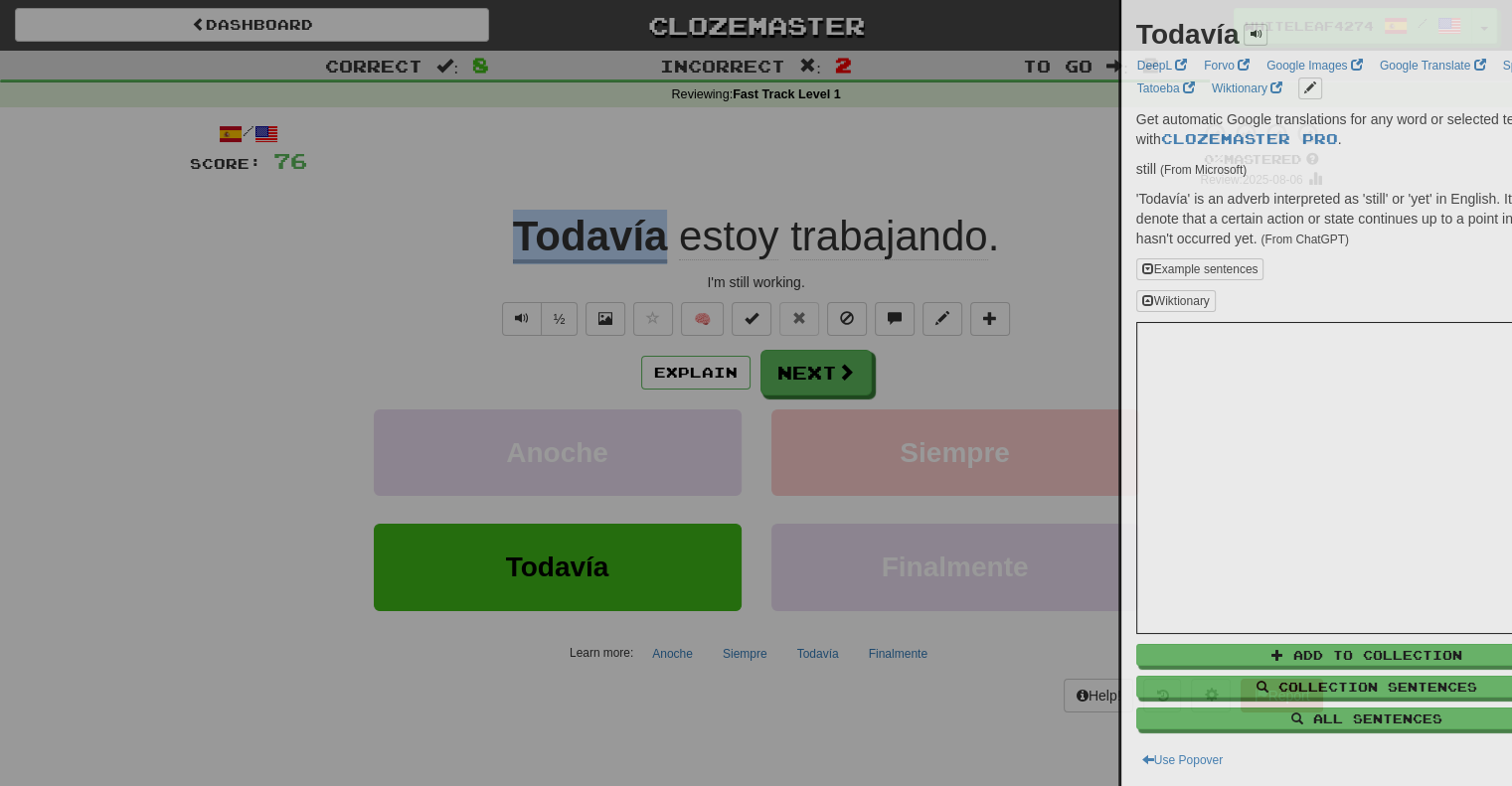 copy on "Todavía" 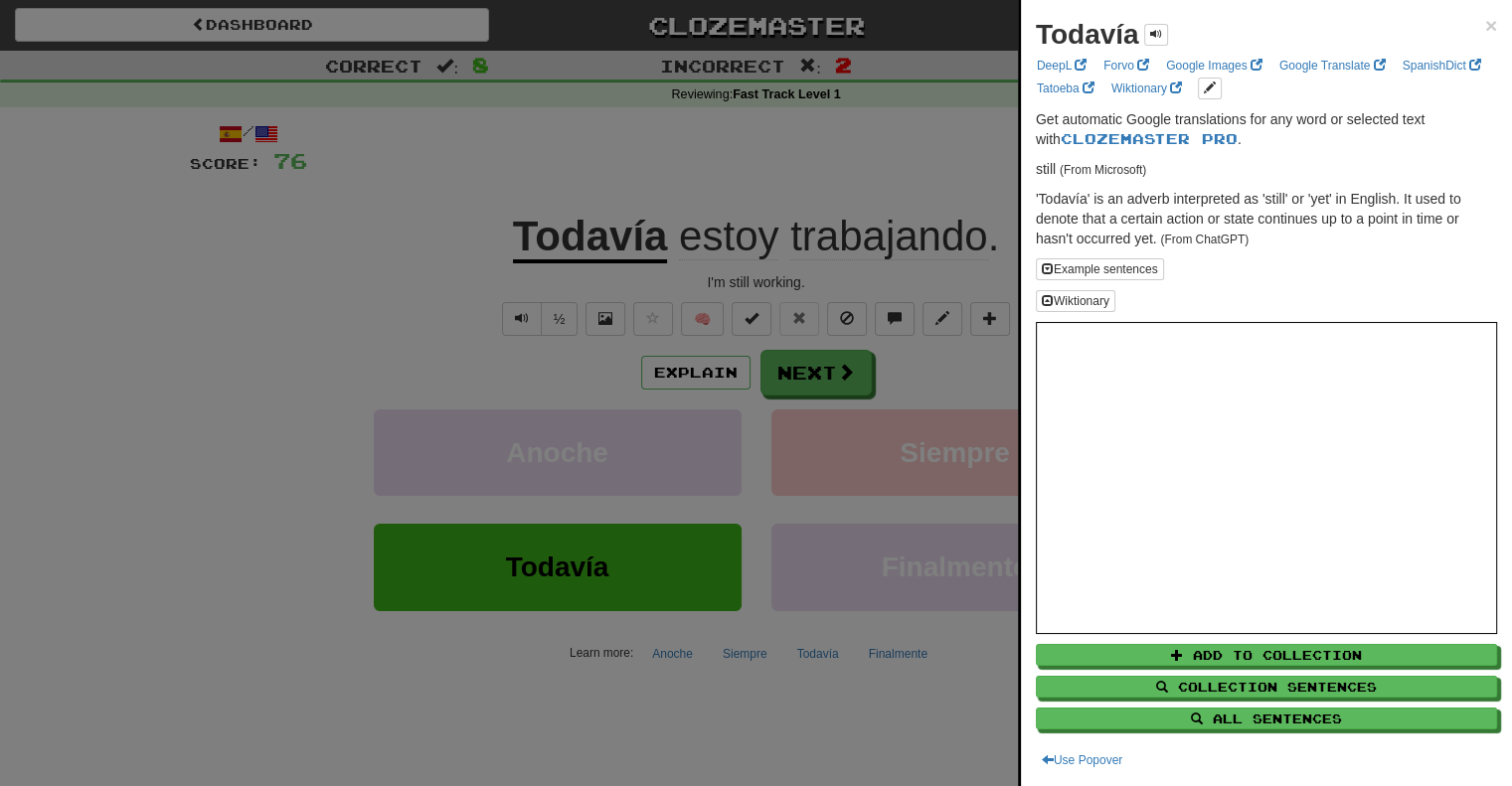 click at bounding box center (756, 393) 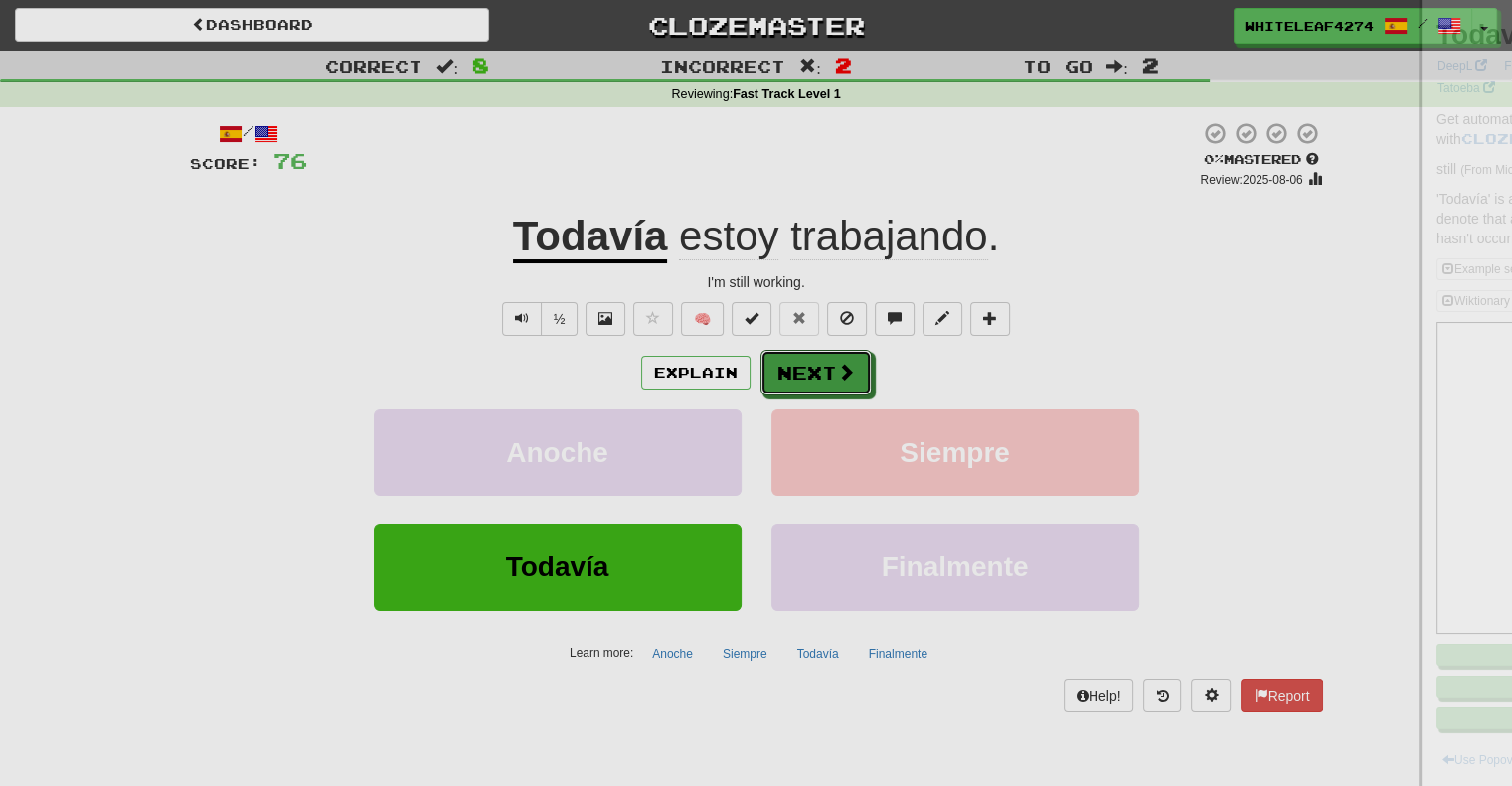 click on "Next" at bounding box center [816, 373] 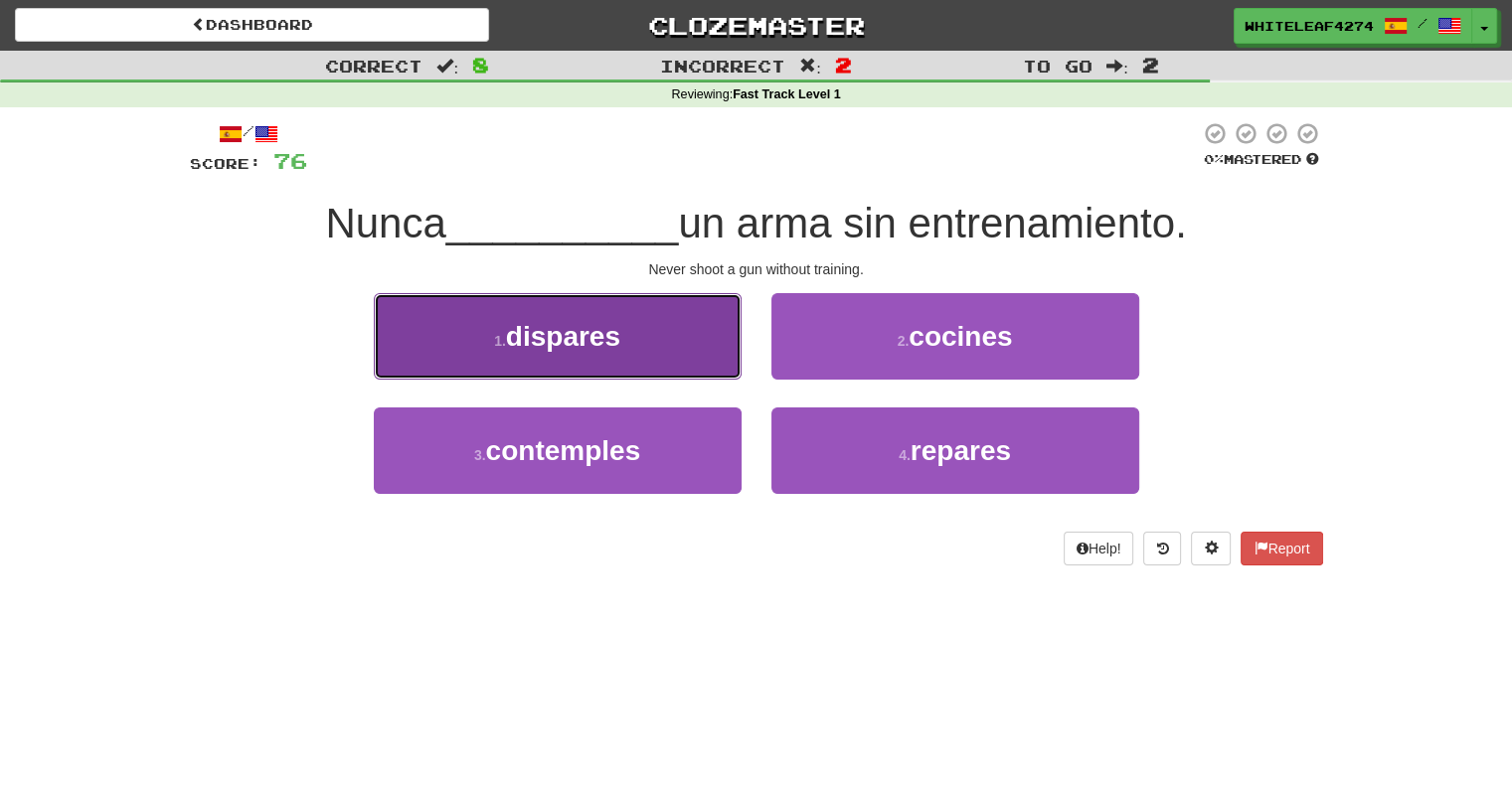 click on "dispares" at bounding box center [563, 336] 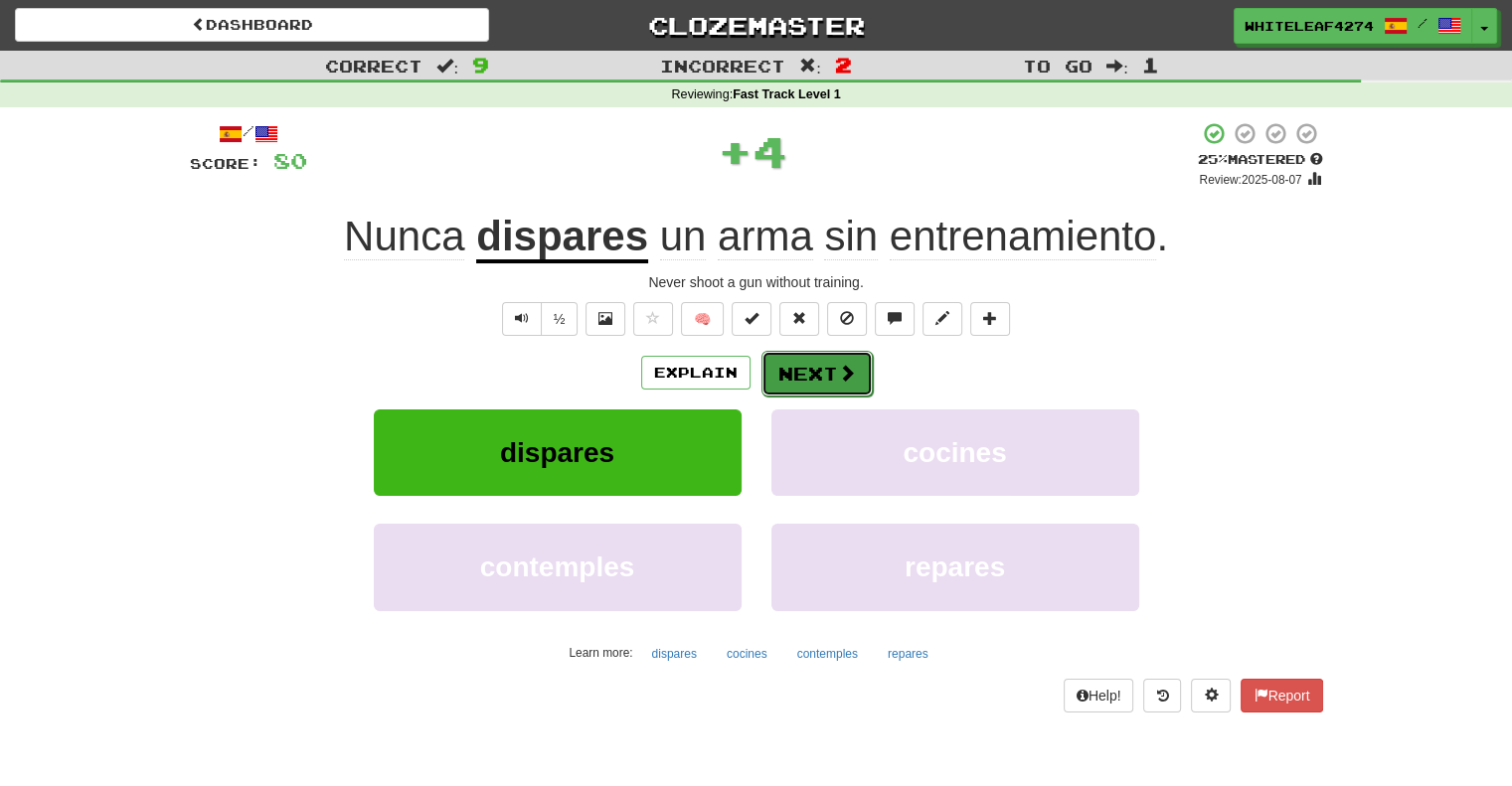 click on "Next" at bounding box center [817, 374] 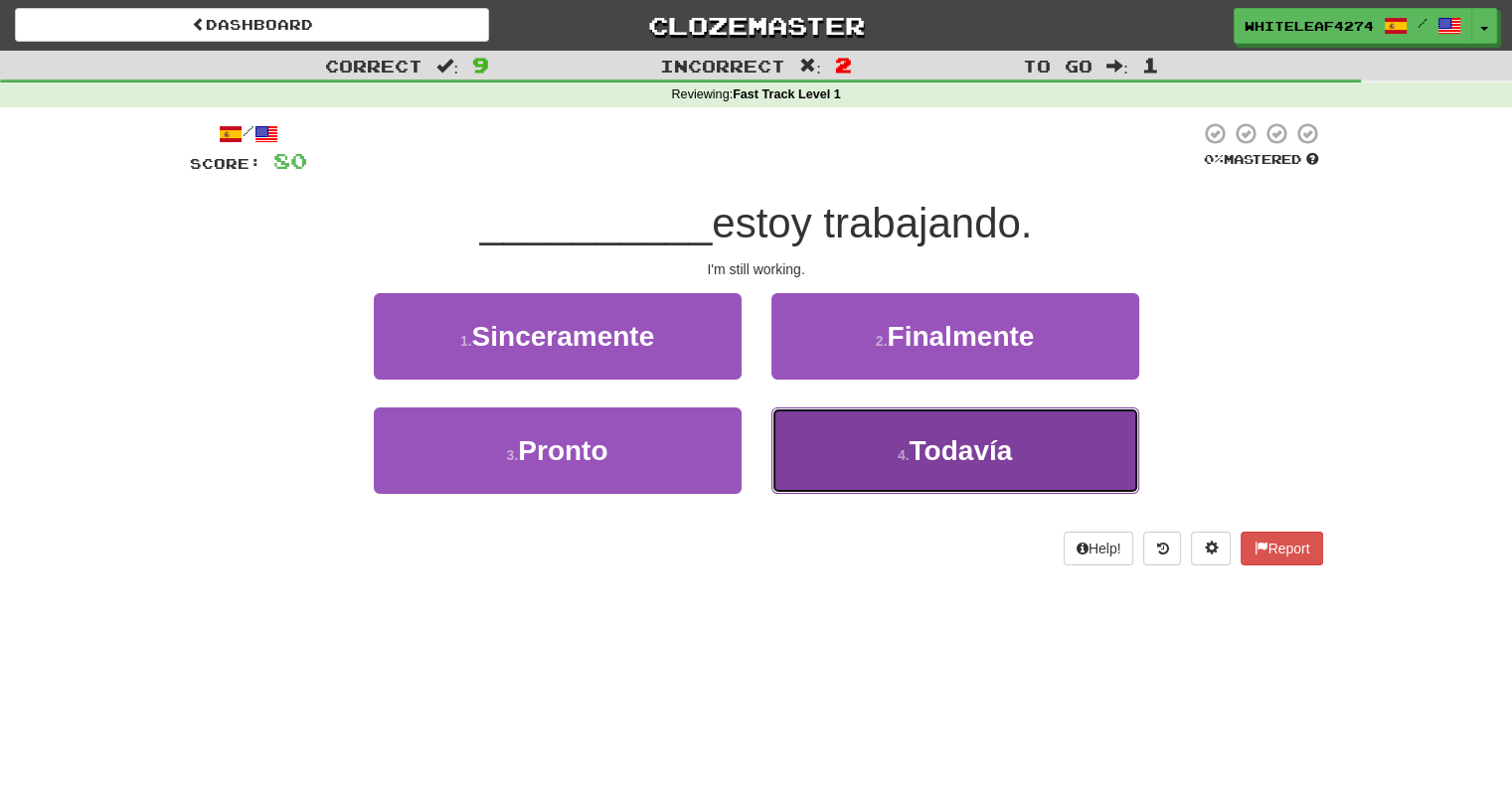 click on "4 .  Todavía" at bounding box center (955, 450) 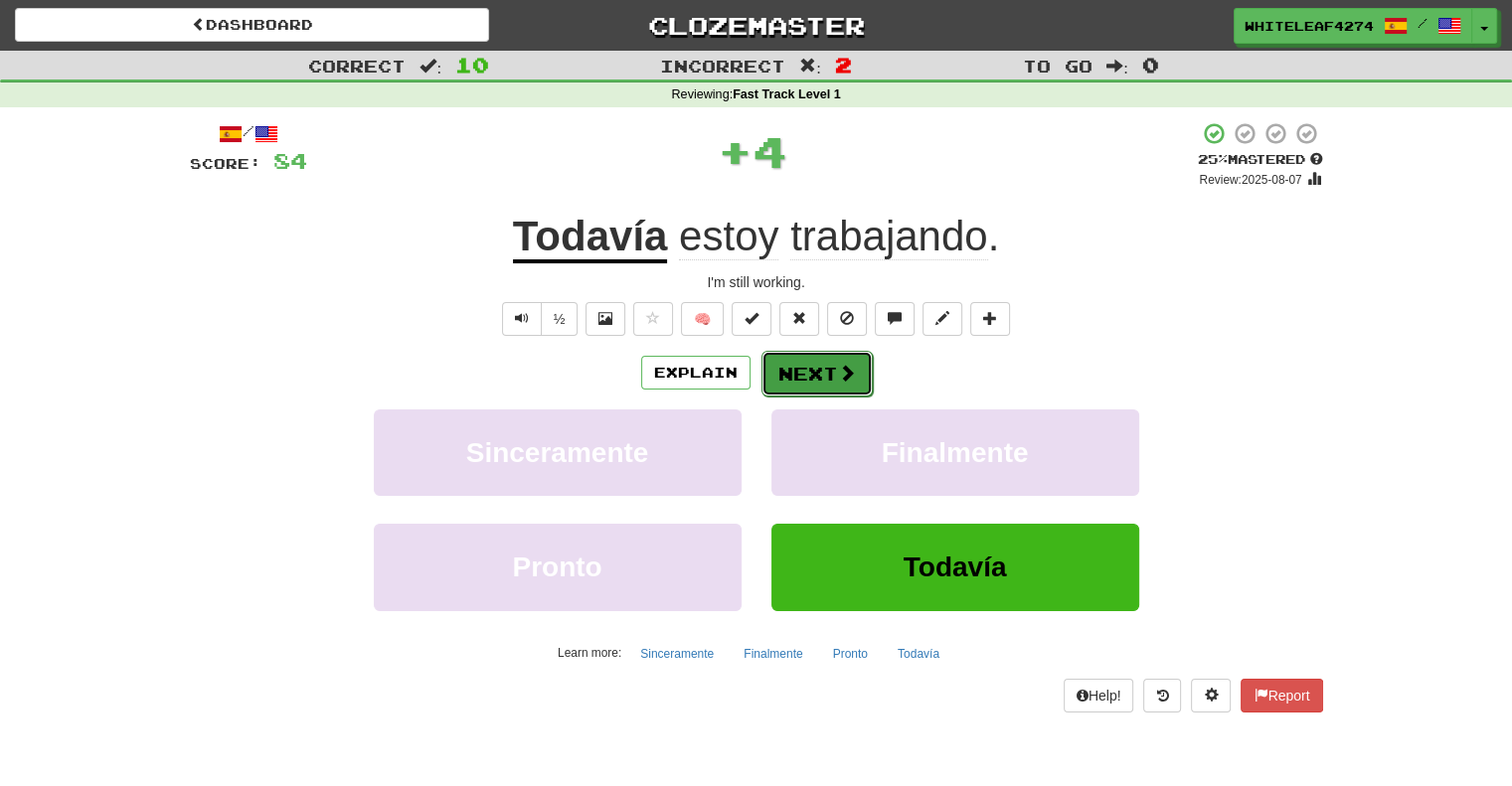 click on "Next" at bounding box center (817, 374) 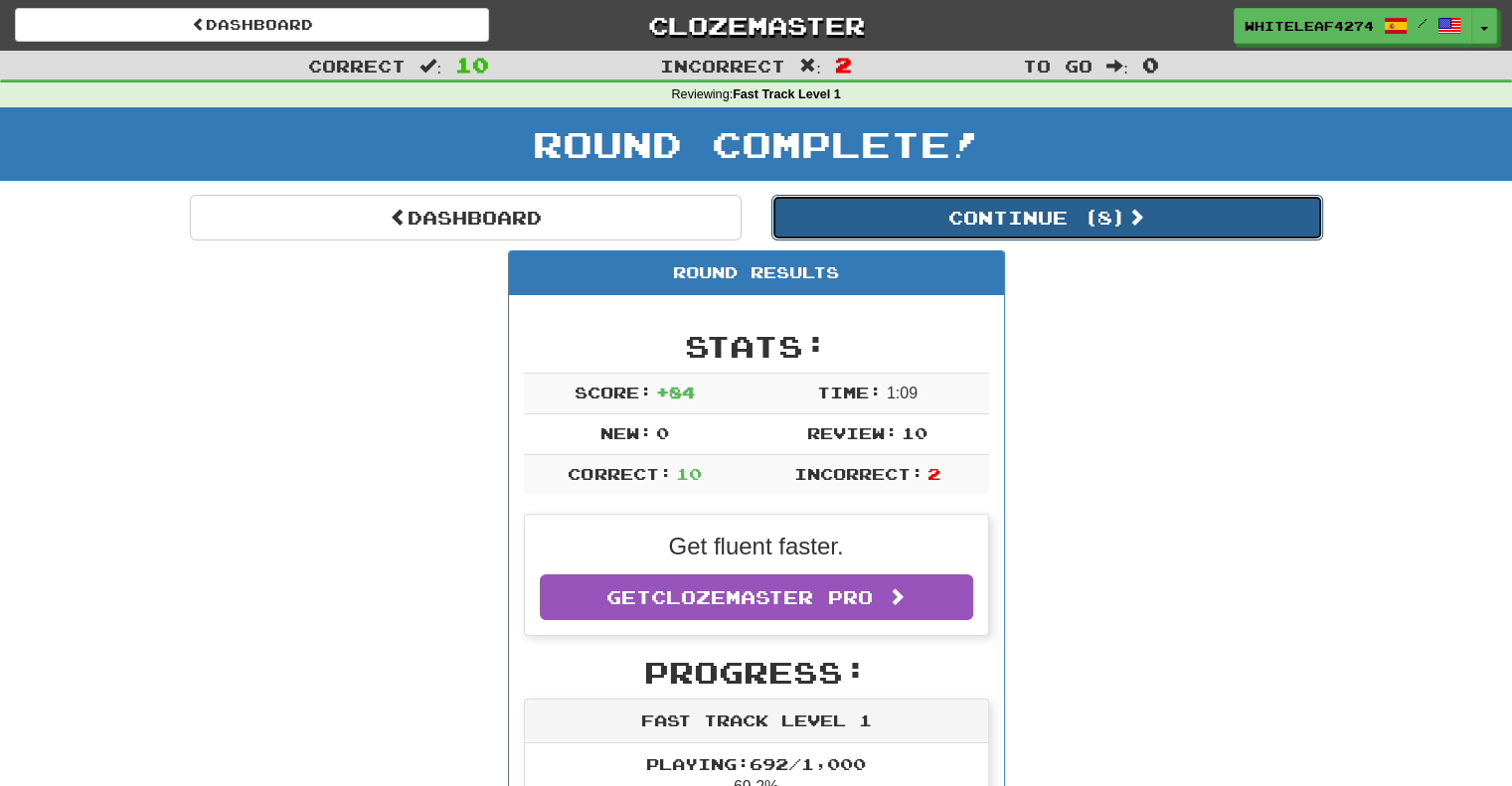 click on "Continue ( 8 )" at bounding box center (1047, 218) 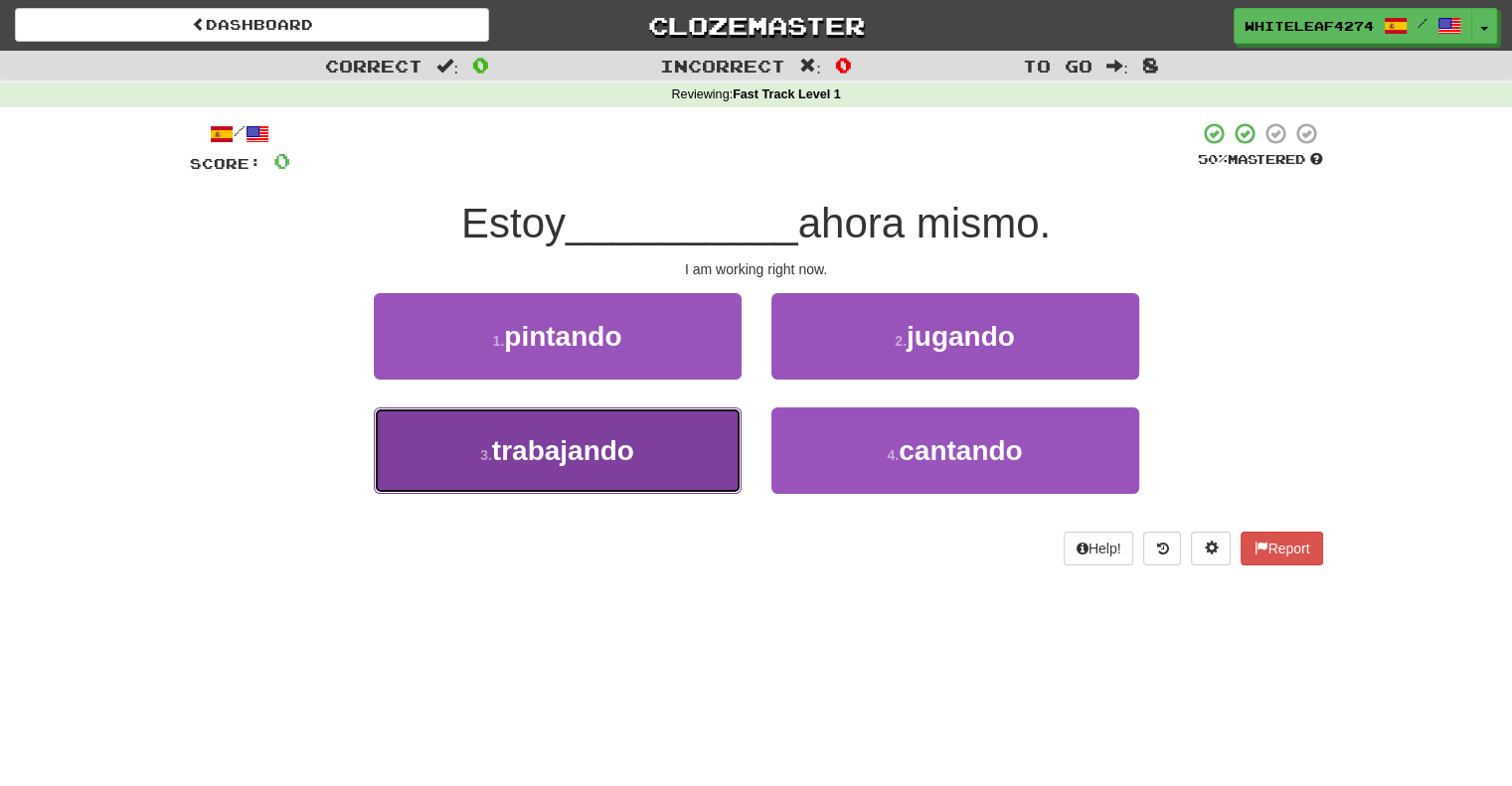 click on "trabajando" at bounding box center (563, 450) 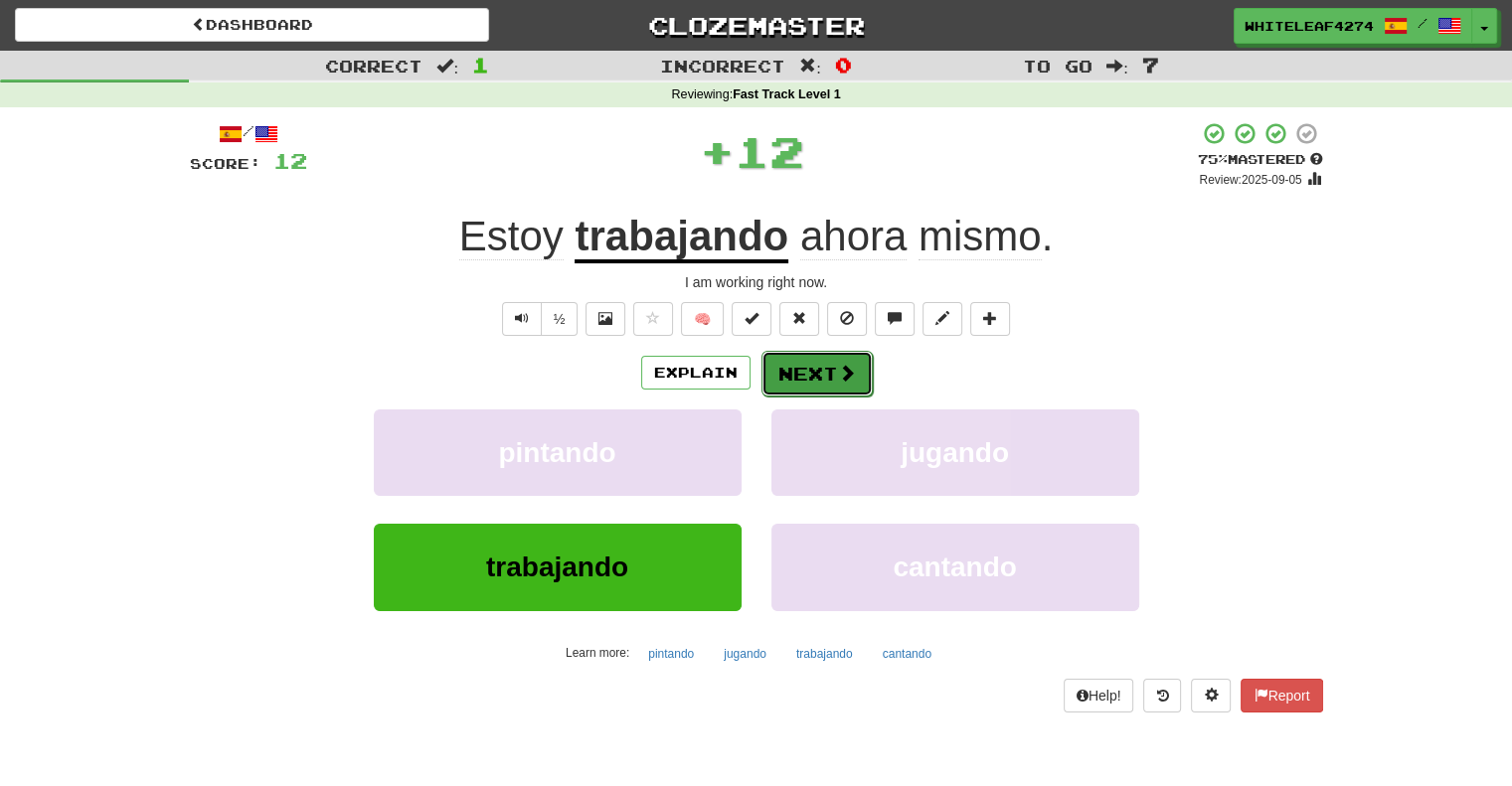 click at bounding box center [847, 373] 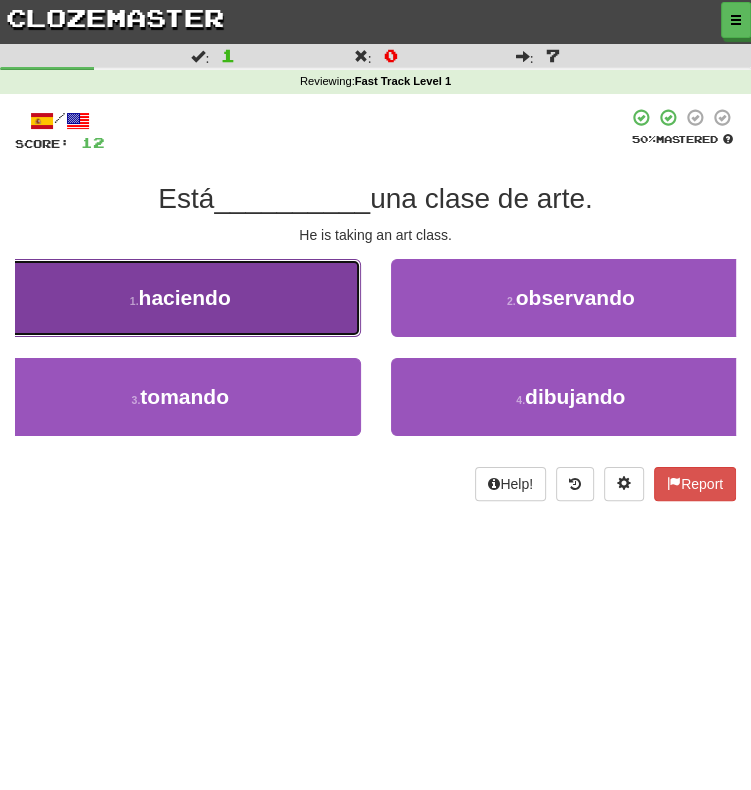 click on "1 .  haciendo" at bounding box center (180, 298) 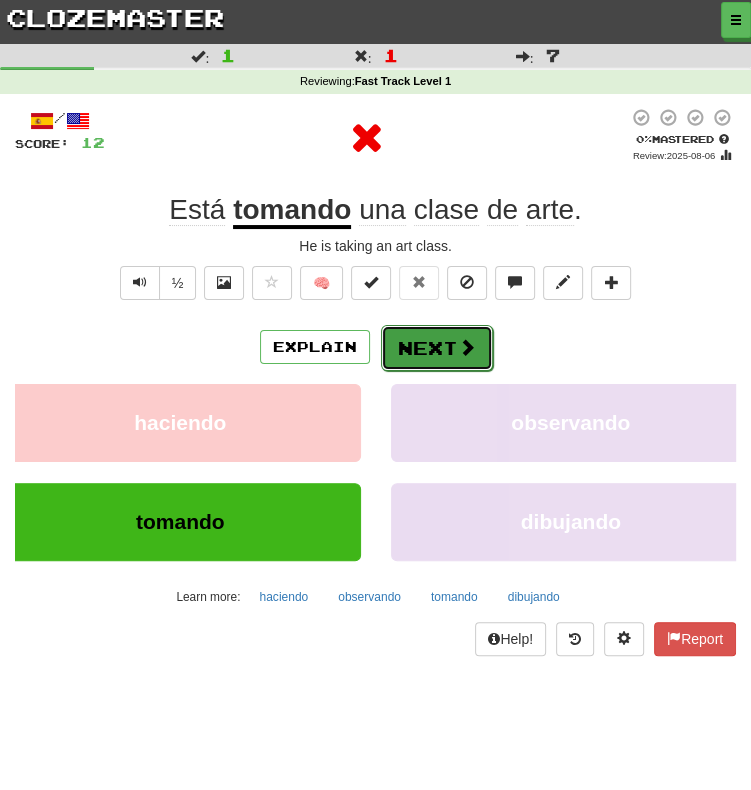 click on "Next" at bounding box center (437, 348) 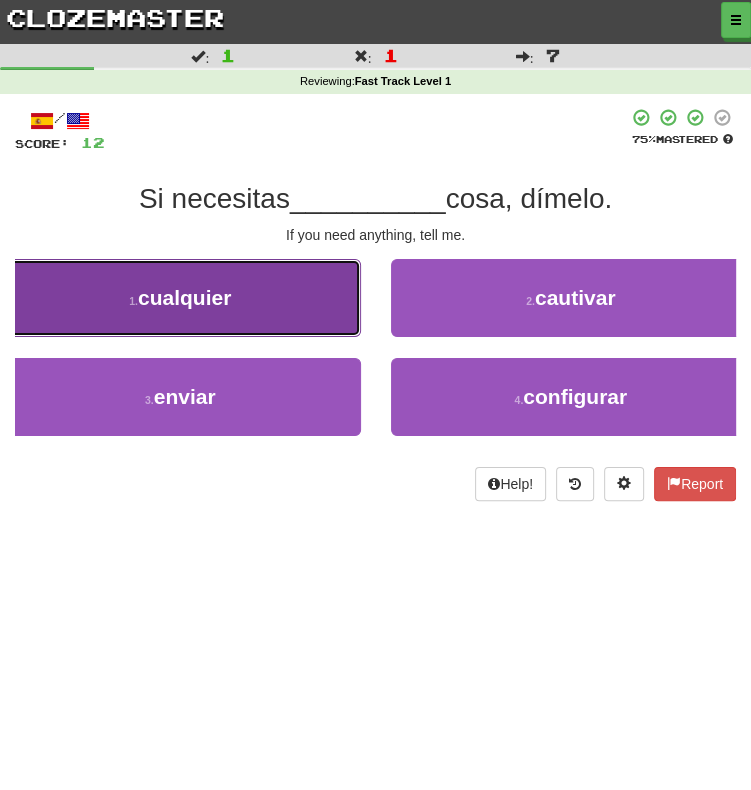 click on "cualquier" at bounding box center [184, 297] 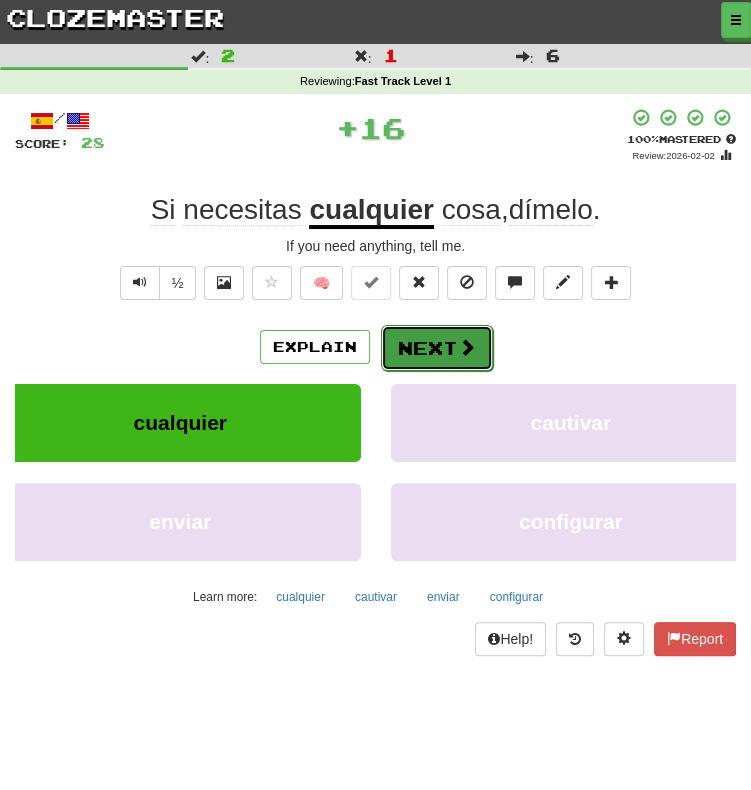 click on "Next" at bounding box center (437, 348) 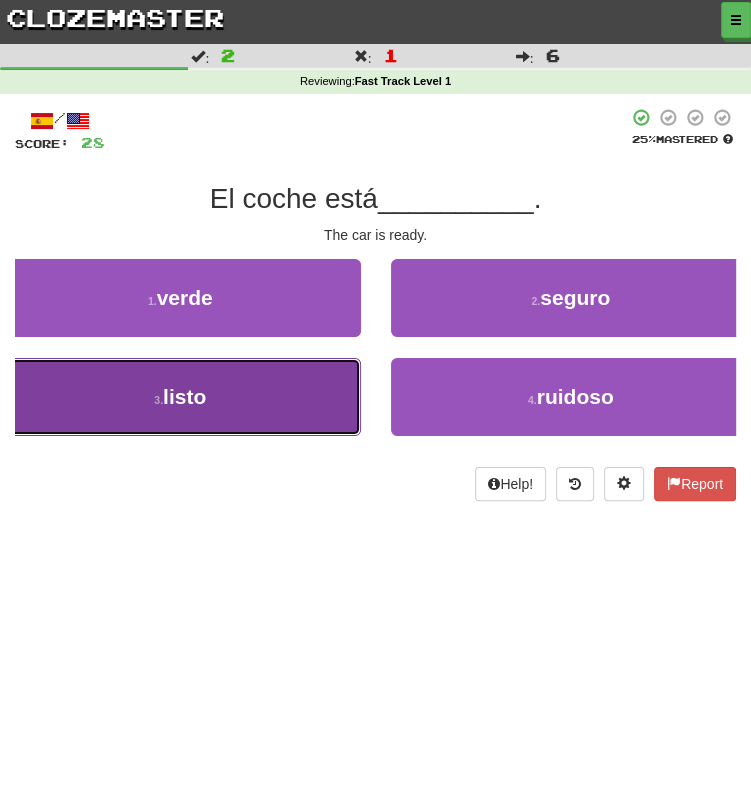click on "3 .  listo" at bounding box center (180, 397) 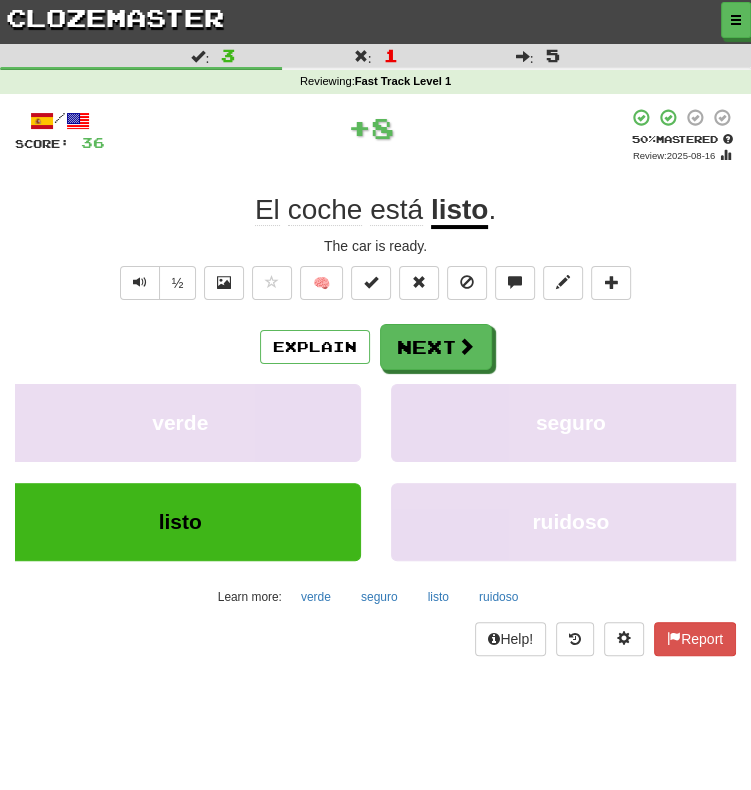 click on "Explain Next" at bounding box center [375, 347] 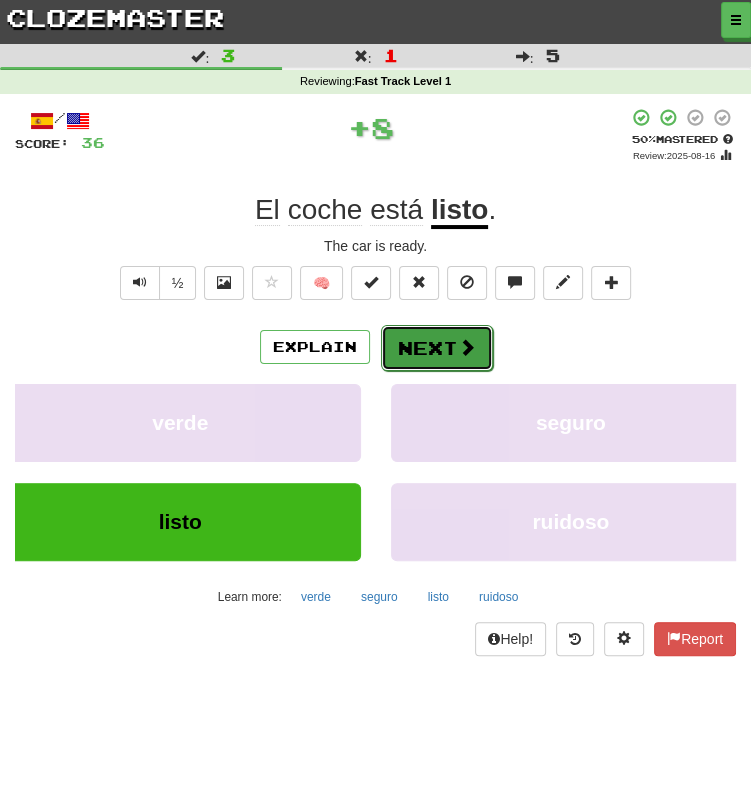 click at bounding box center (467, 347) 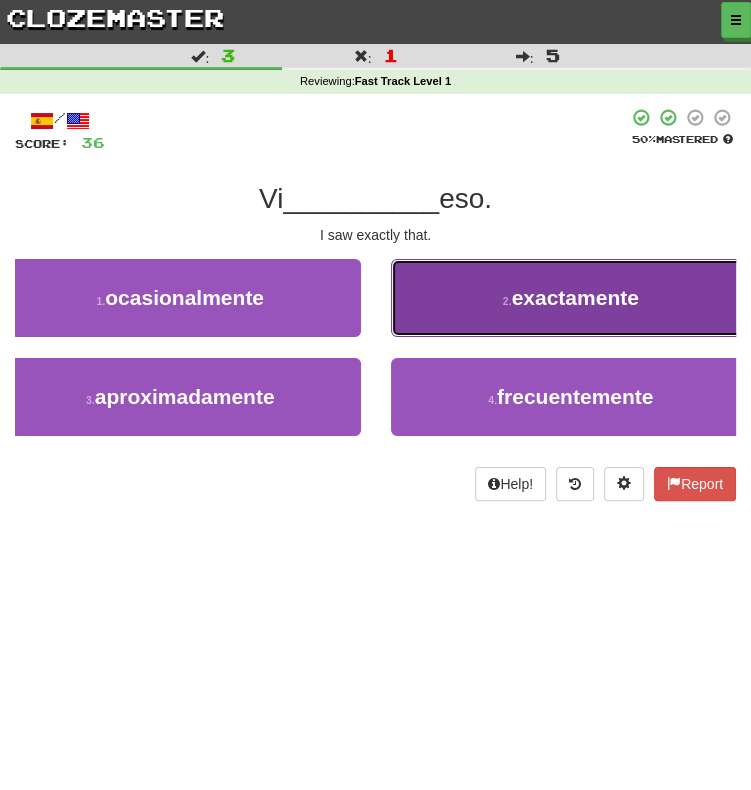 click on "2 .  exactamente" at bounding box center (571, 298) 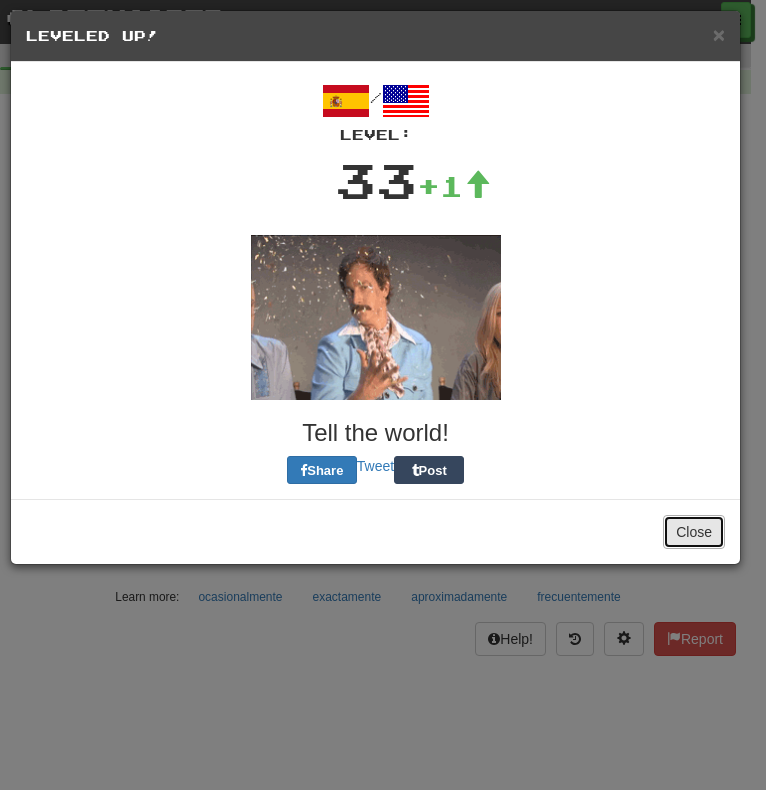 click on "Close" at bounding box center [694, 532] 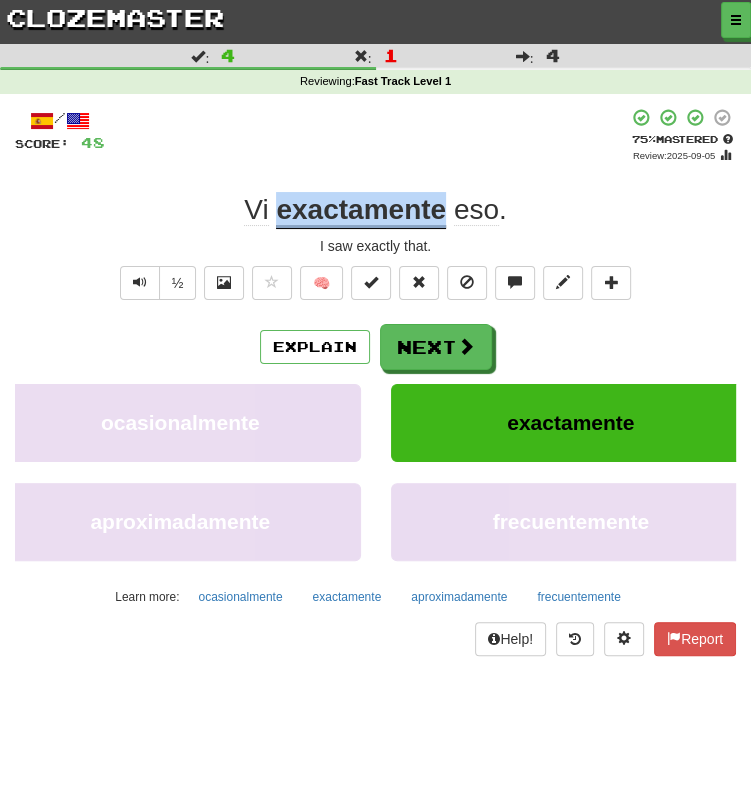 drag, startPoint x: 278, startPoint y: 211, endPoint x: 443, endPoint y: 211, distance: 165 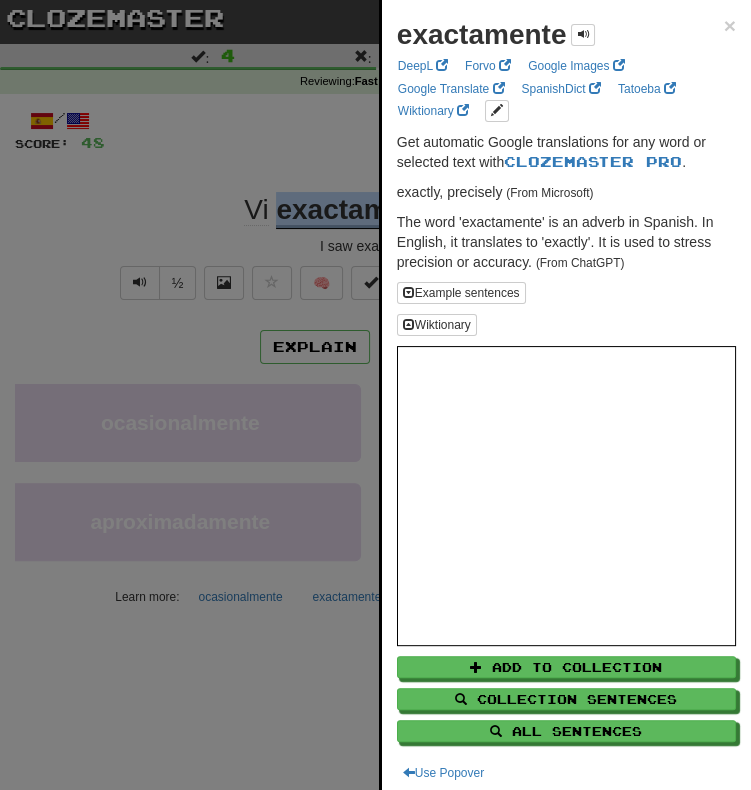 copy on "exactamente" 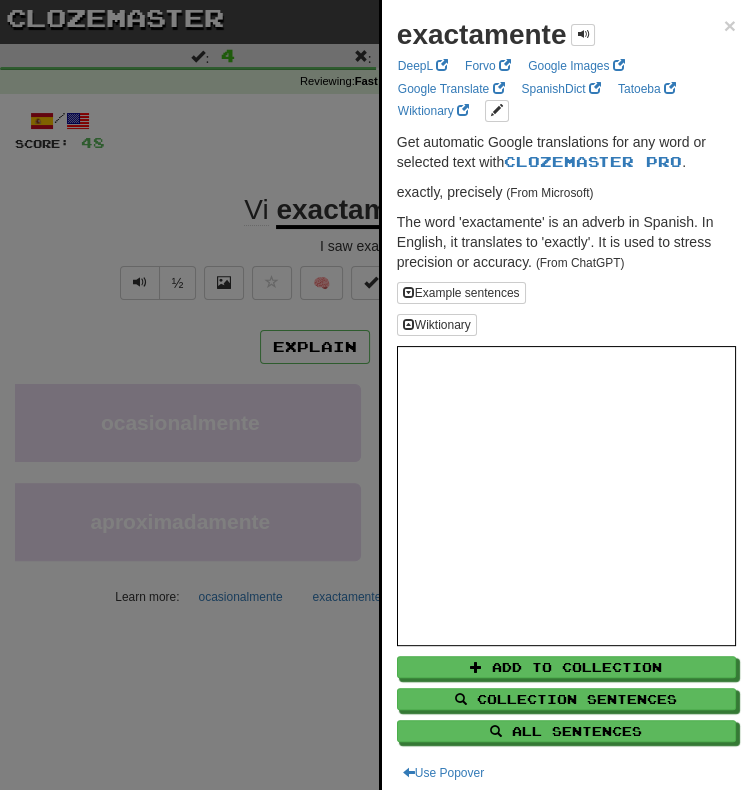click at bounding box center (375, 395) 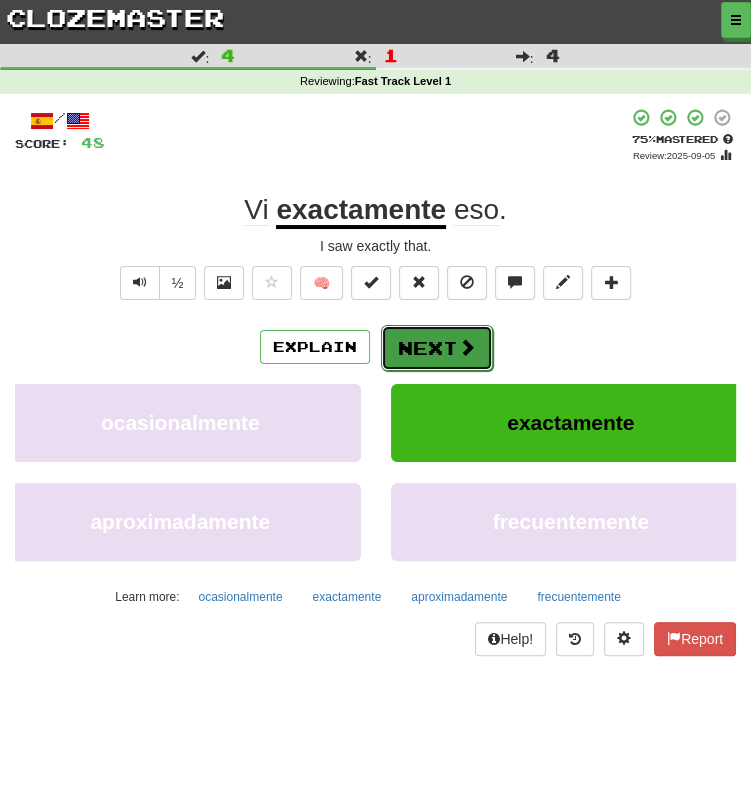 click at bounding box center (467, 347) 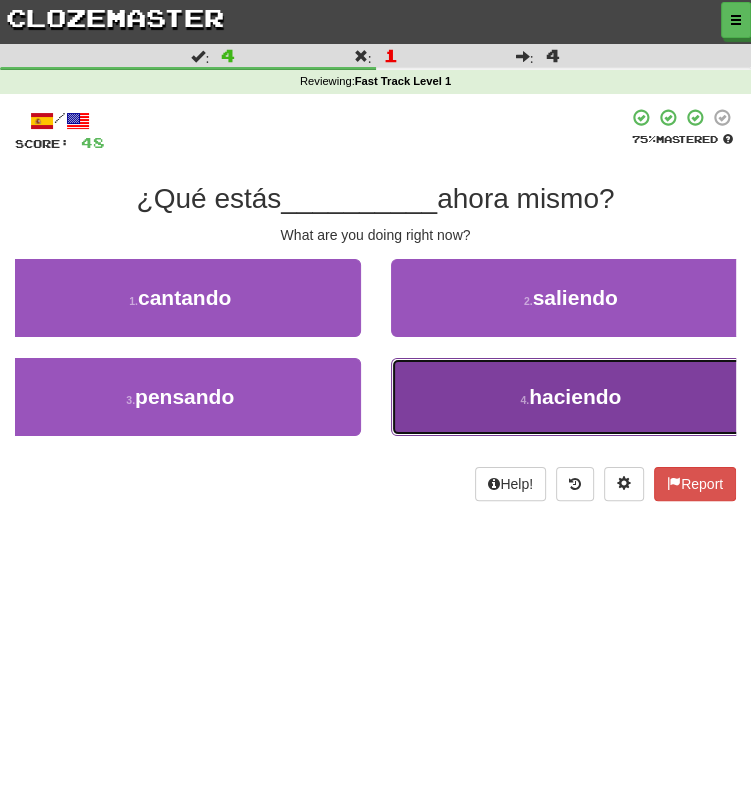click on "4 .  haciendo" at bounding box center [571, 397] 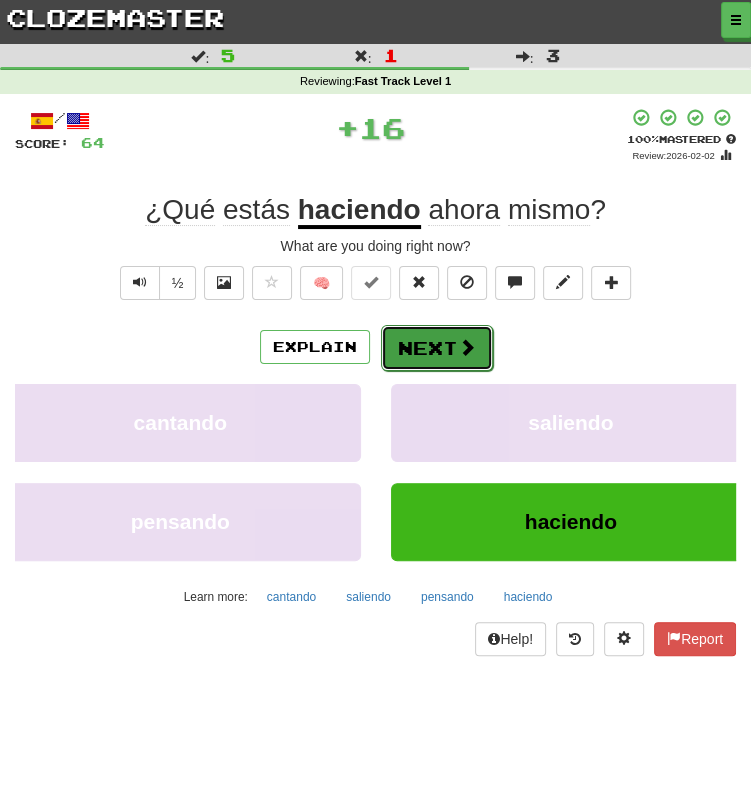 click on "Next" at bounding box center [437, 348] 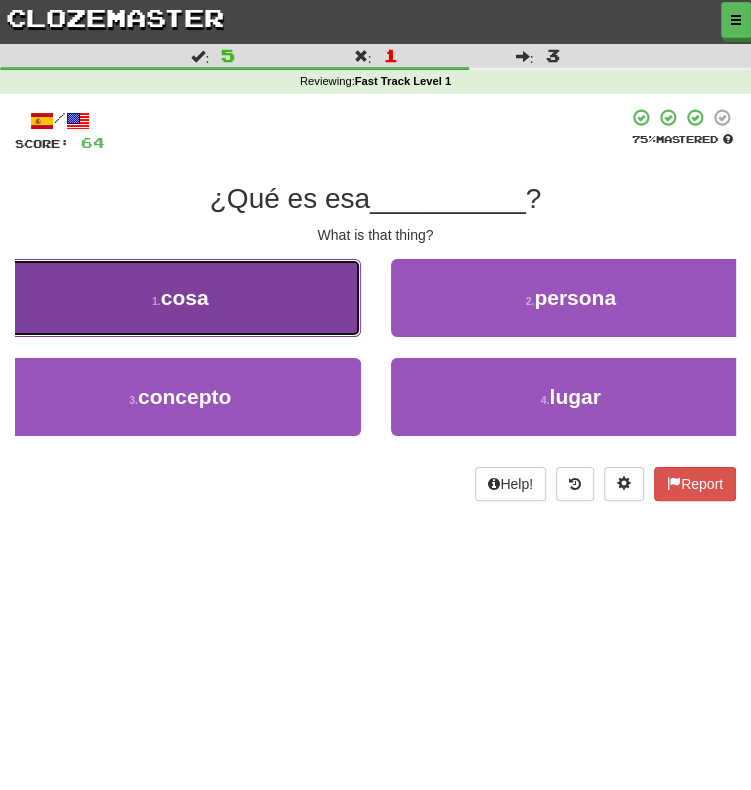 click on "1 .  cosa" at bounding box center [180, 298] 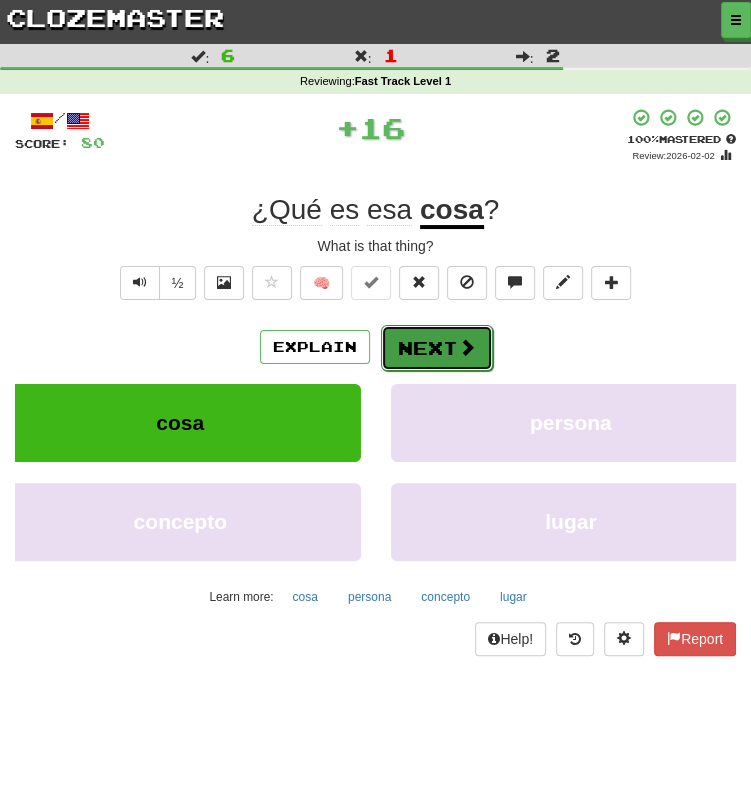 click on "Next" at bounding box center (437, 348) 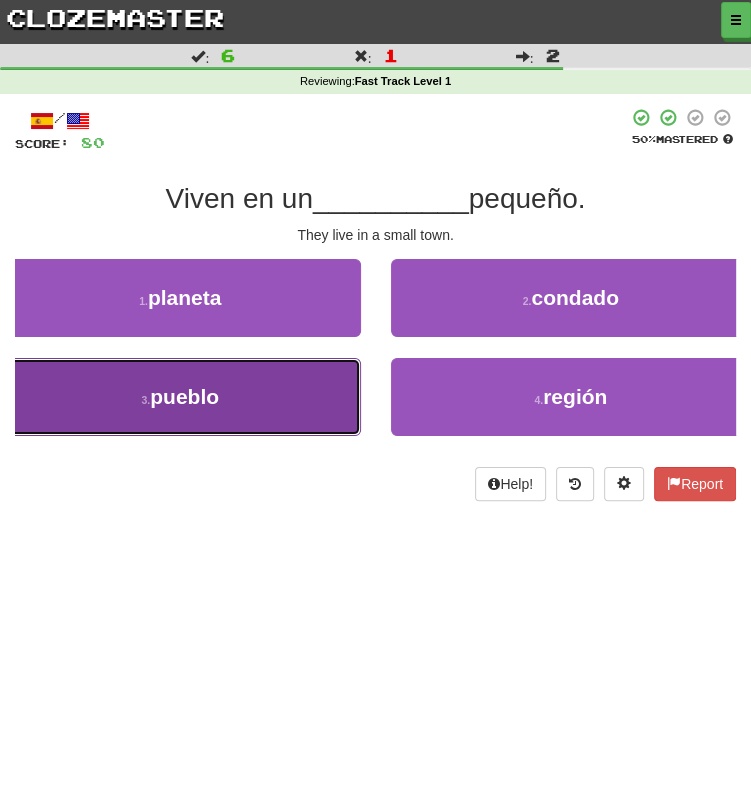click on "3 .  pueblo" at bounding box center (180, 397) 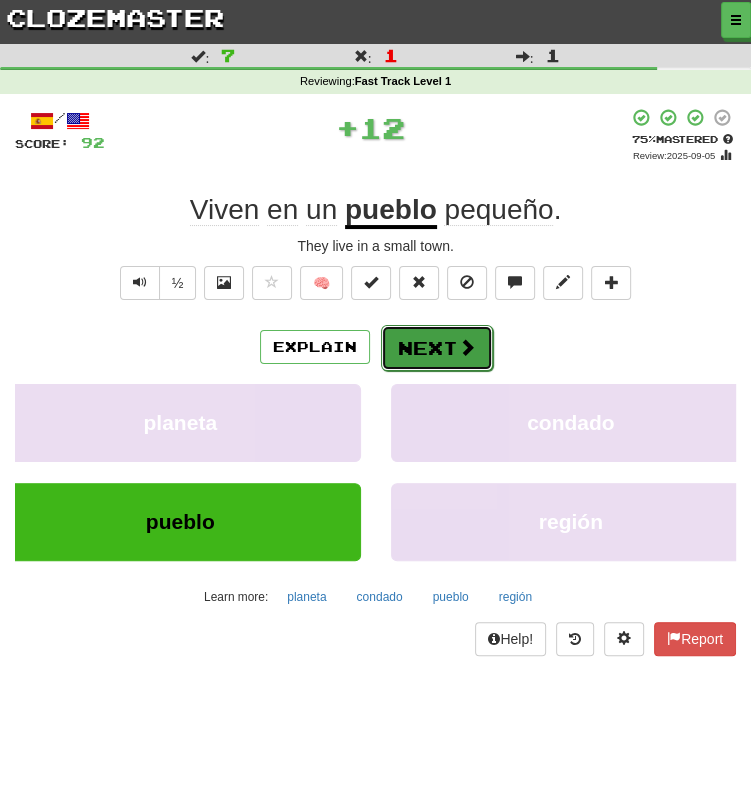 click on "Next" at bounding box center [437, 348] 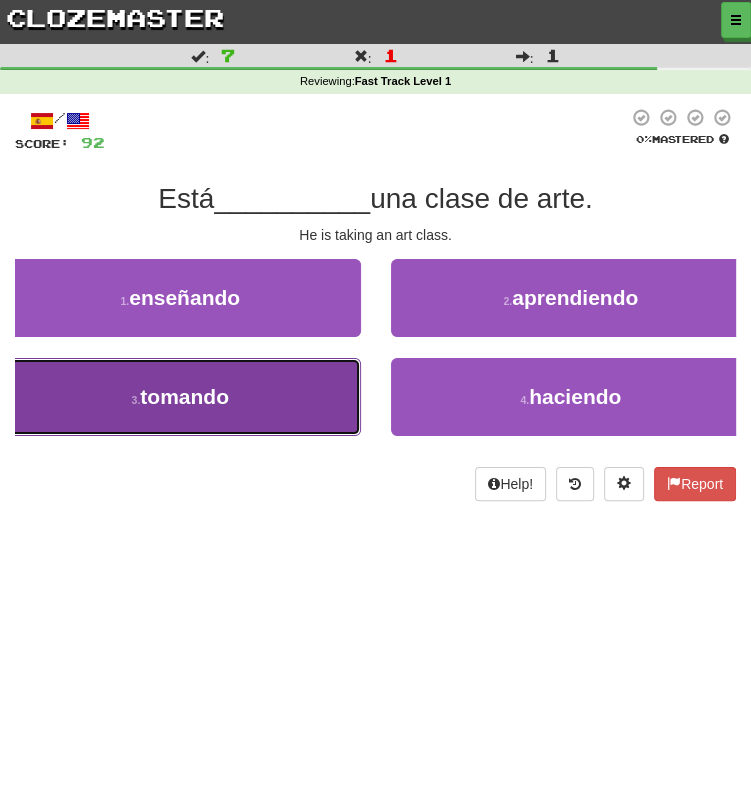 click on "tomando" at bounding box center [184, 396] 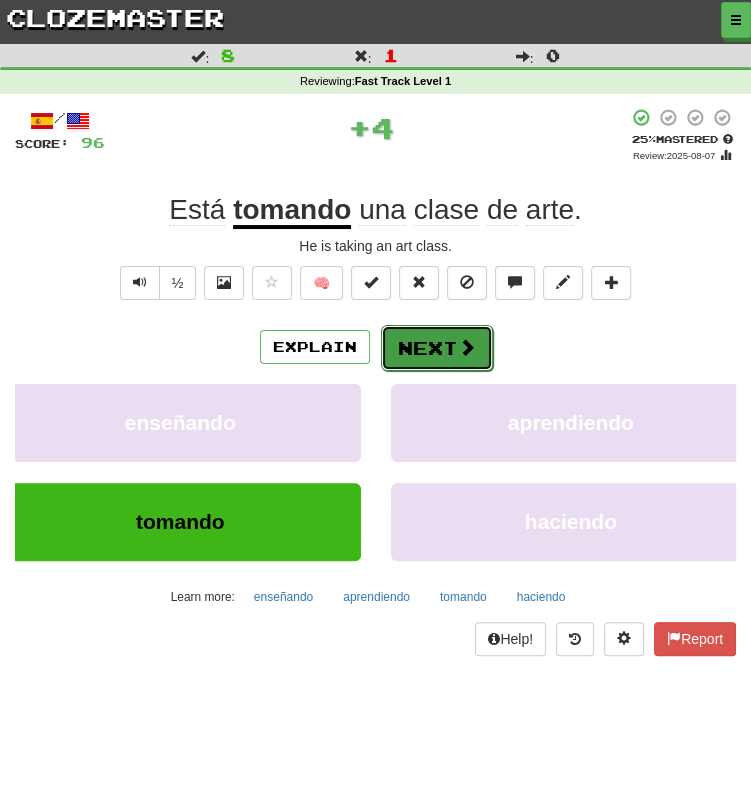 click at bounding box center [467, 347] 